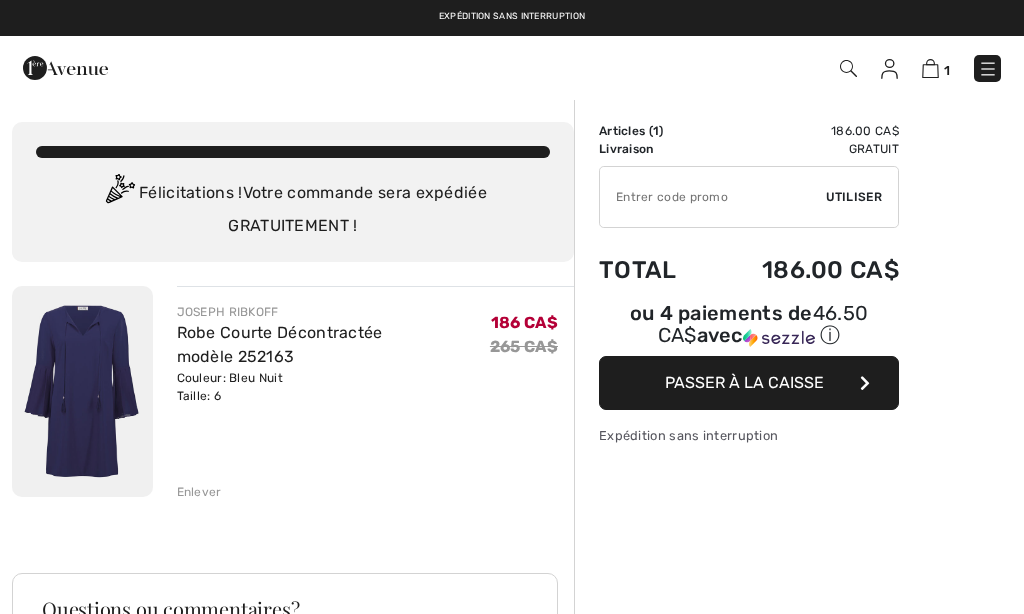 scroll, scrollTop: 0, scrollLeft: 0, axis: both 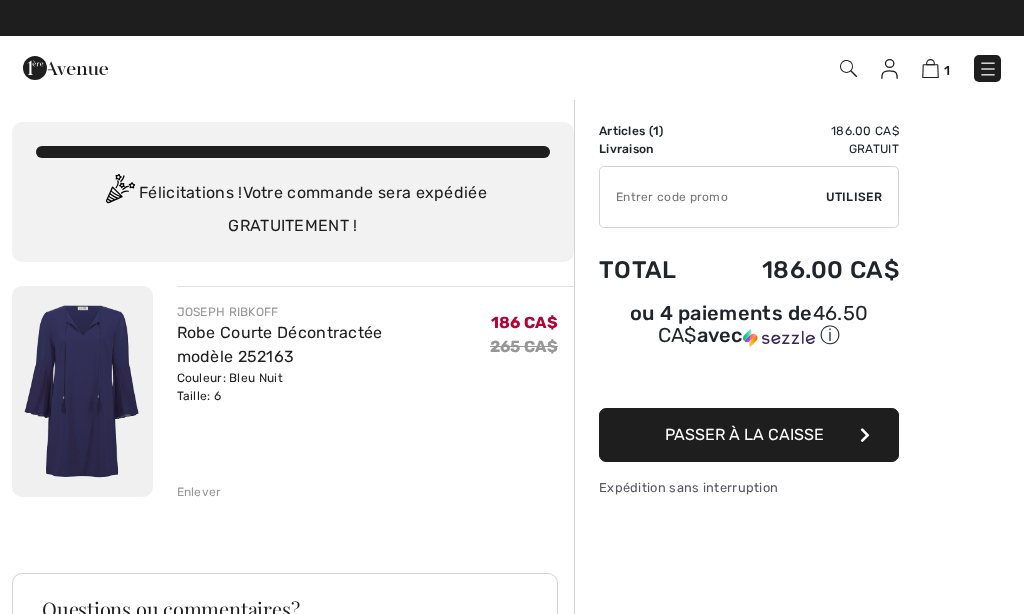 click on "Robe Courte Décontractée modèle 252163" at bounding box center [280, 344] 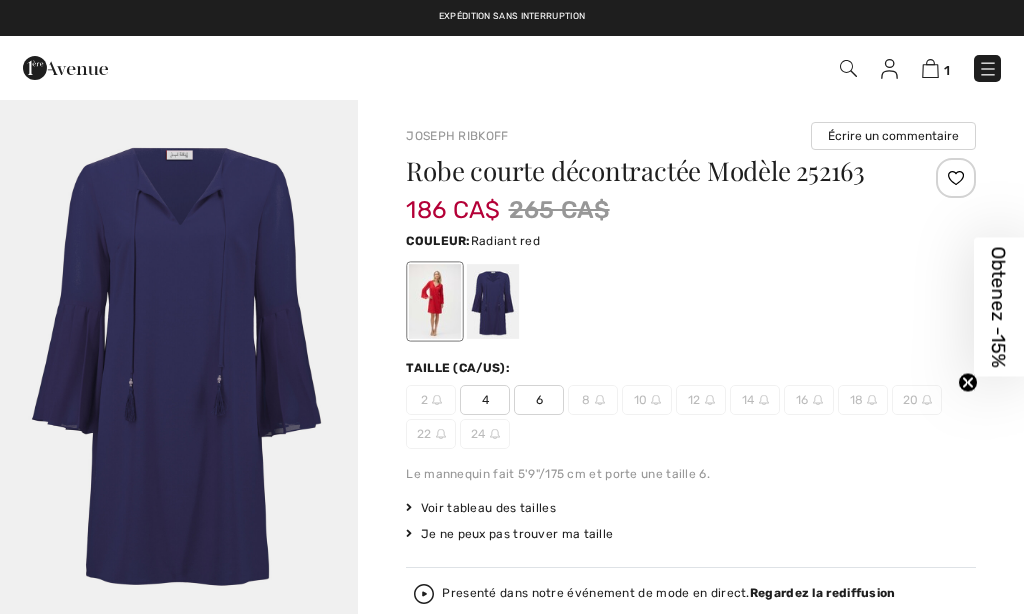 checkbox on "true" 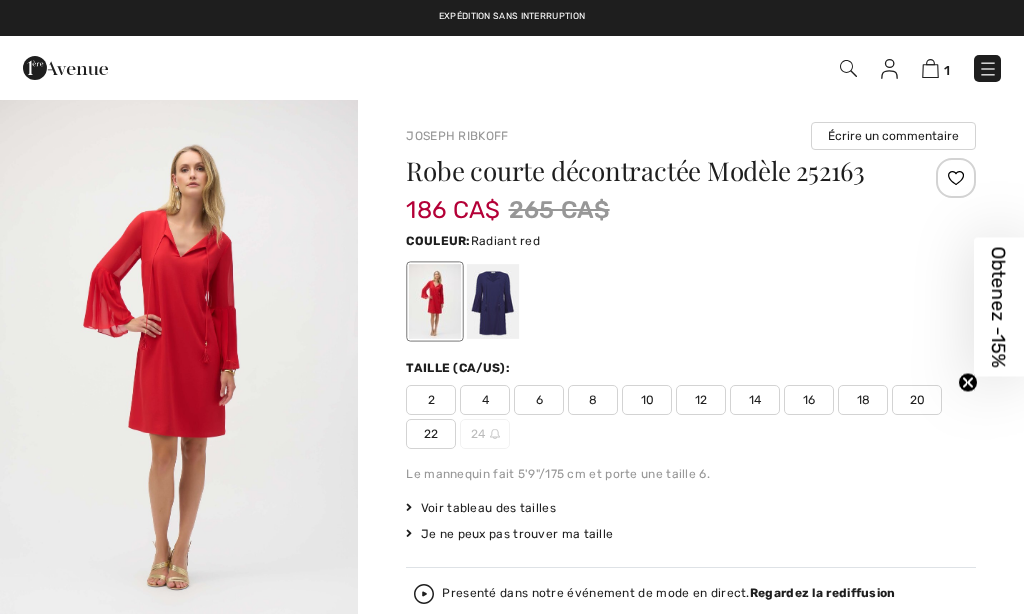 scroll, scrollTop: 0, scrollLeft: 0, axis: both 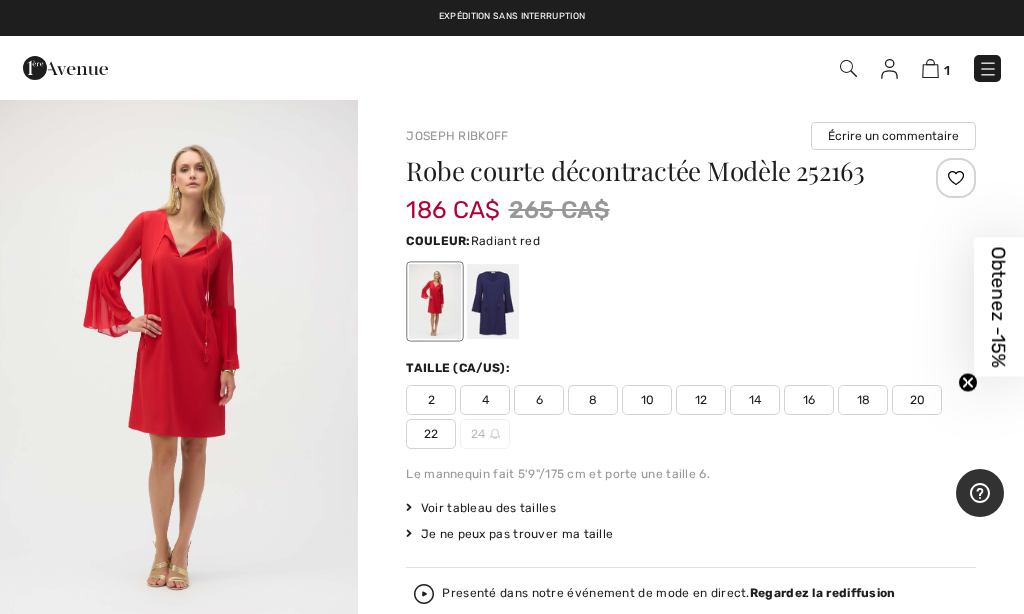 click at bounding box center (179, 366) 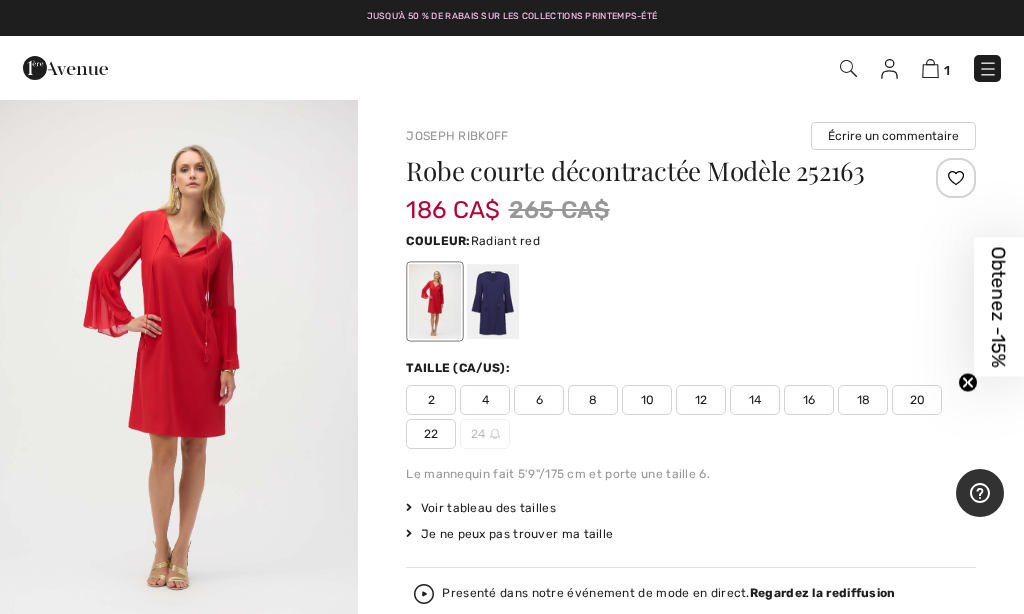 click at bounding box center [930, 68] 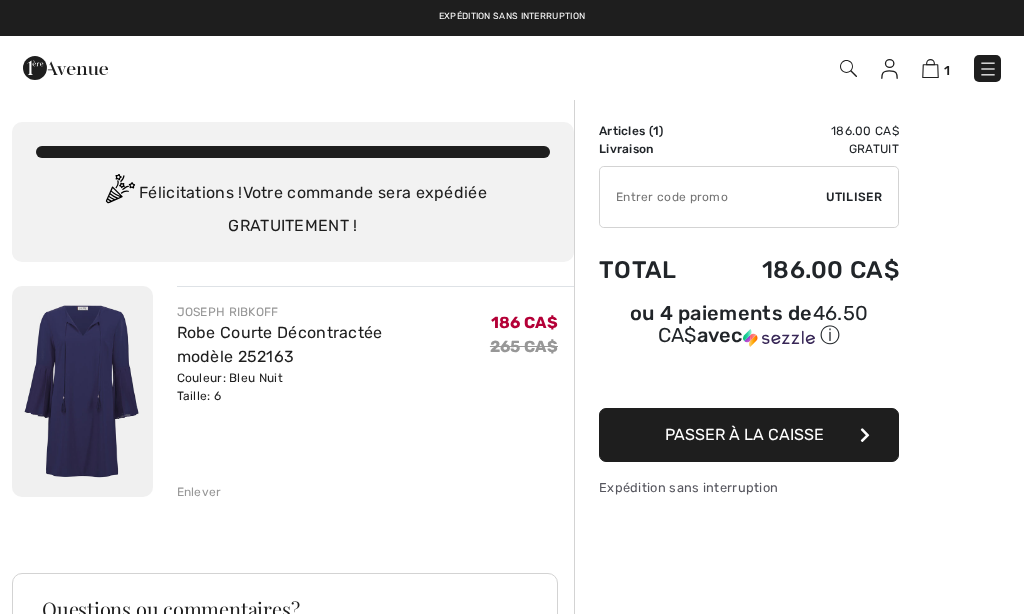 scroll, scrollTop: 0, scrollLeft: 0, axis: both 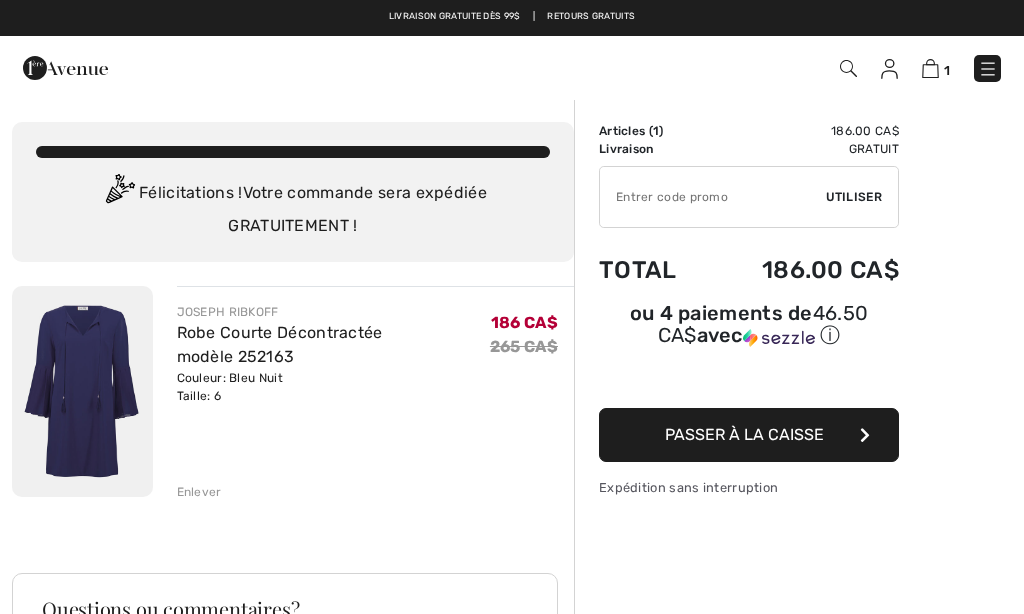click at bounding box center [889, 69] 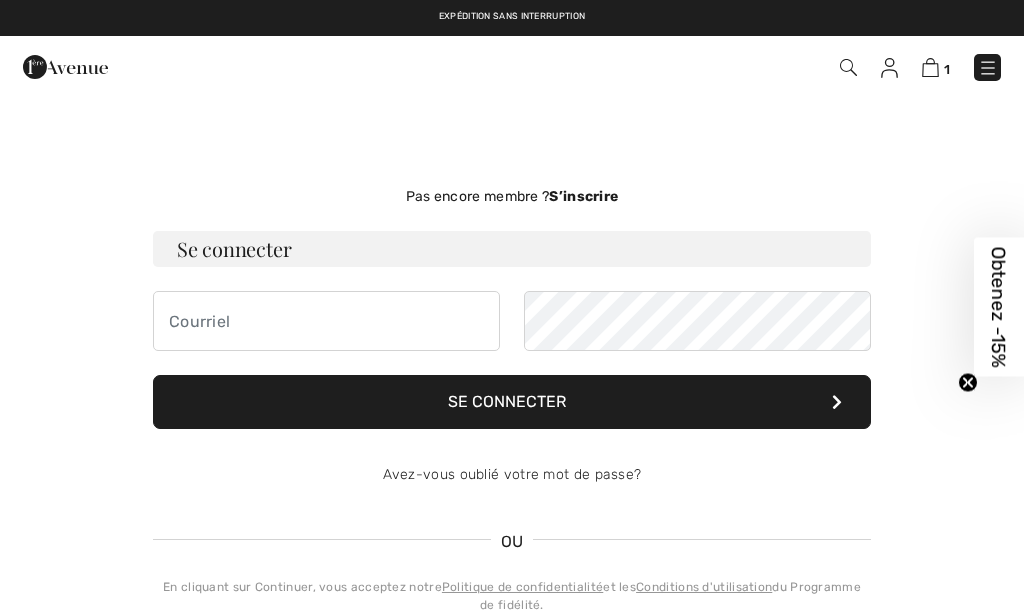 checkbox on "true" 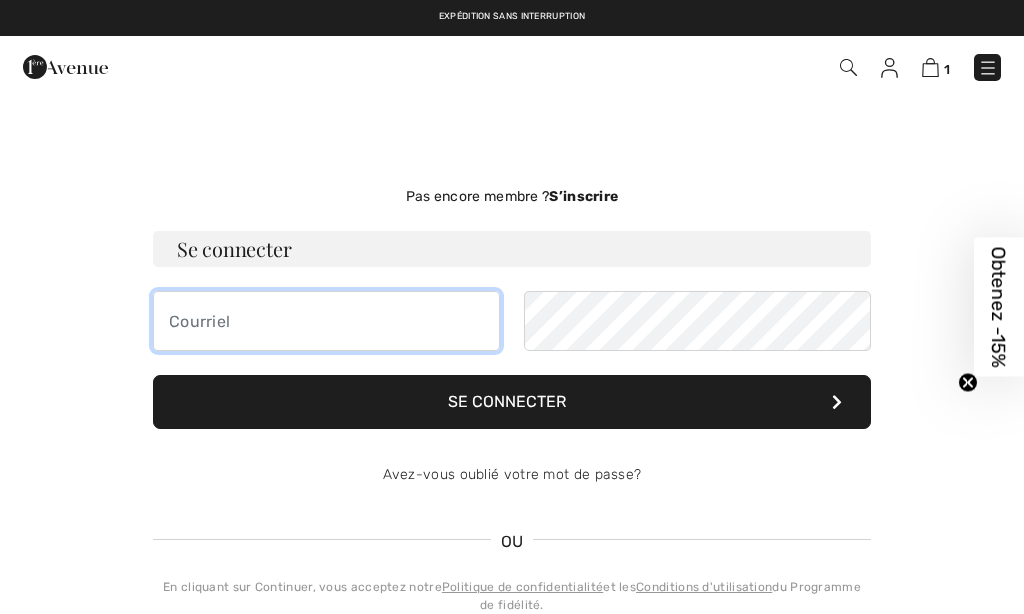 click at bounding box center [326, 321] 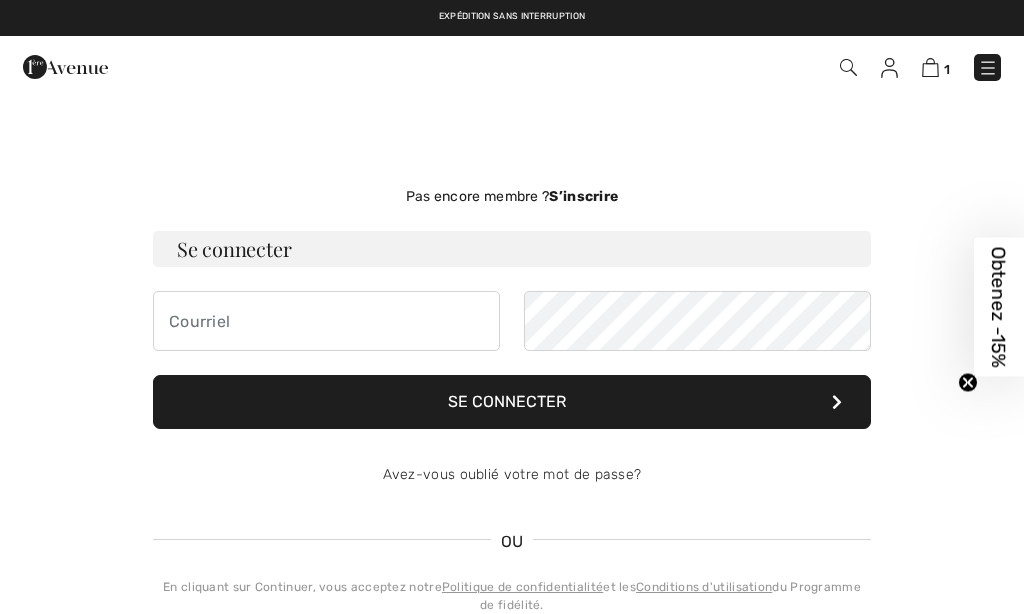 scroll, scrollTop: 0, scrollLeft: 0, axis: both 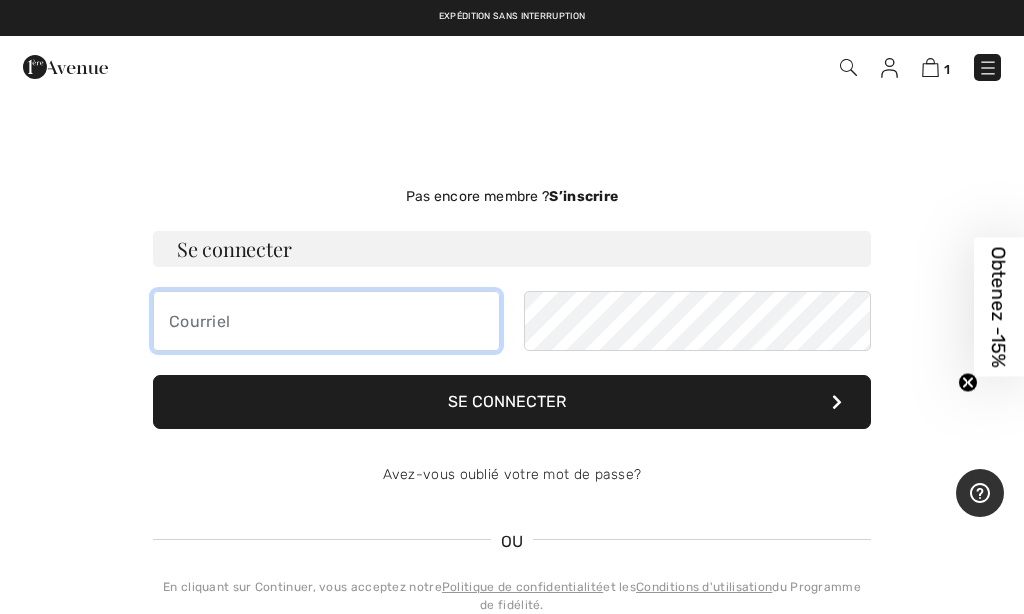 click at bounding box center [326, 321] 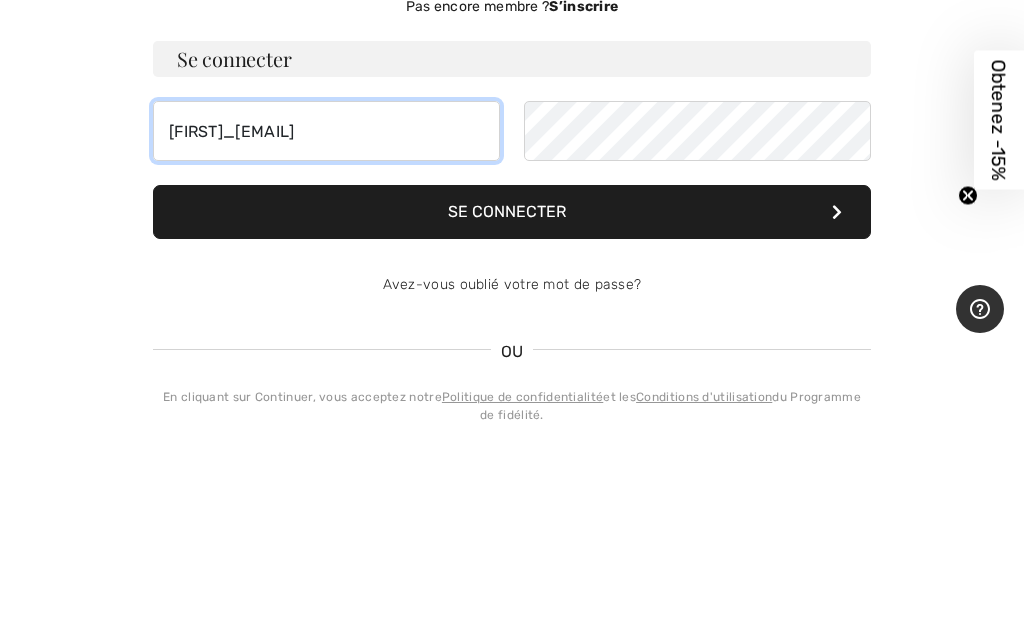 type on "brenda_beaulieu2038@hotmail.com" 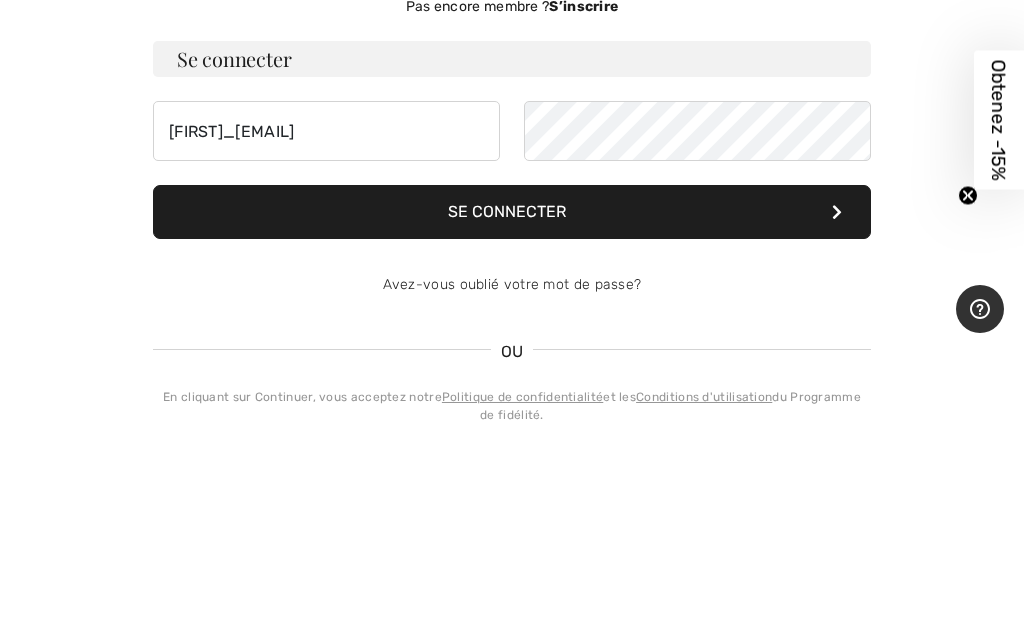 click on "Se connecter" at bounding box center (512, 402) 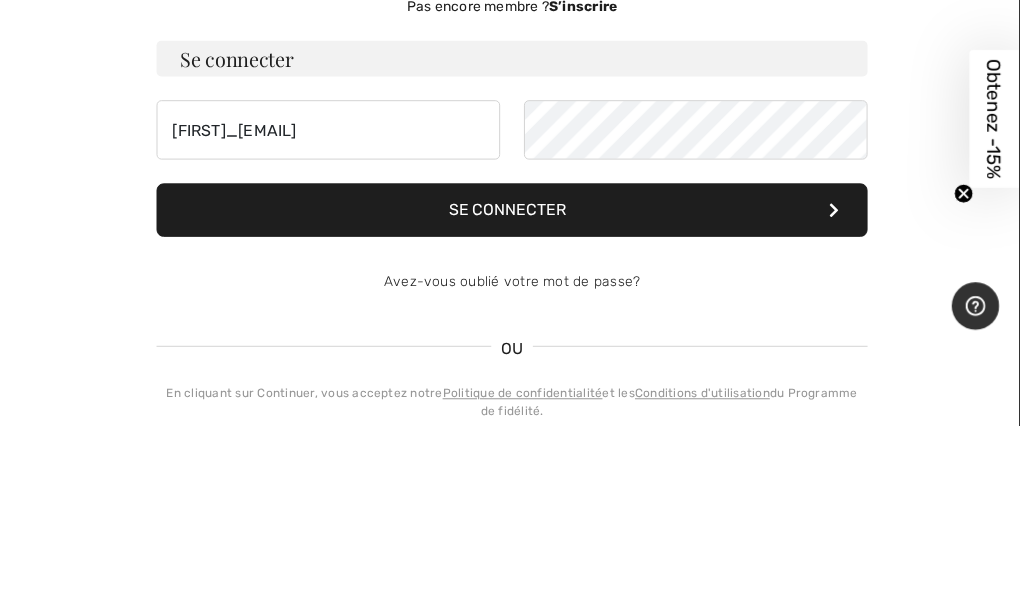 scroll, scrollTop: 190, scrollLeft: 0, axis: vertical 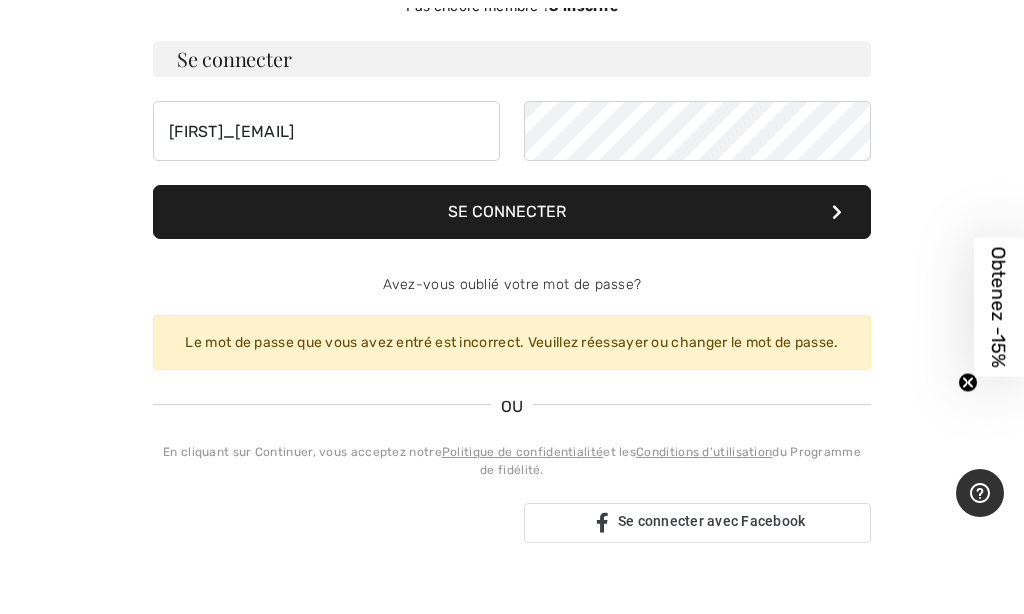click on "Se connecter" at bounding box center (512, 212) 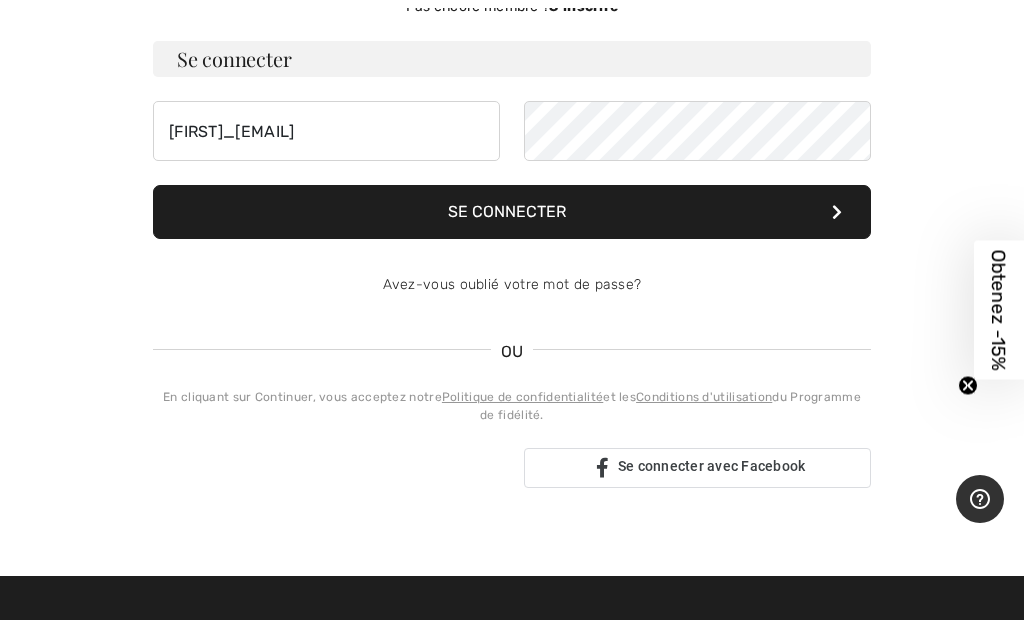 click on "Se connecter" at bounding box center (512, 212) 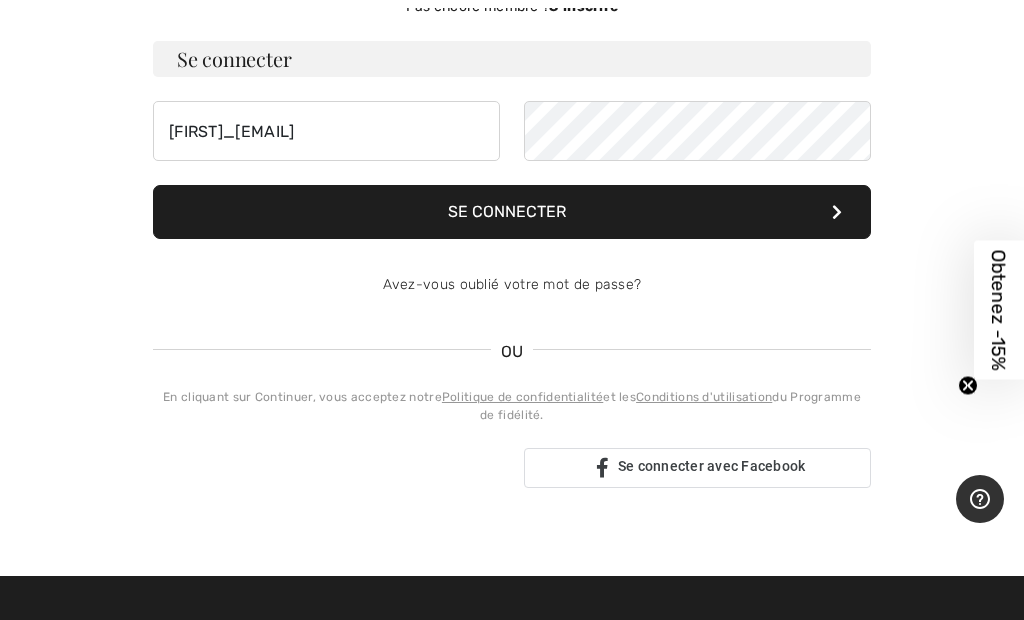 click on "Se connecter" at bounding box center (512, 212) 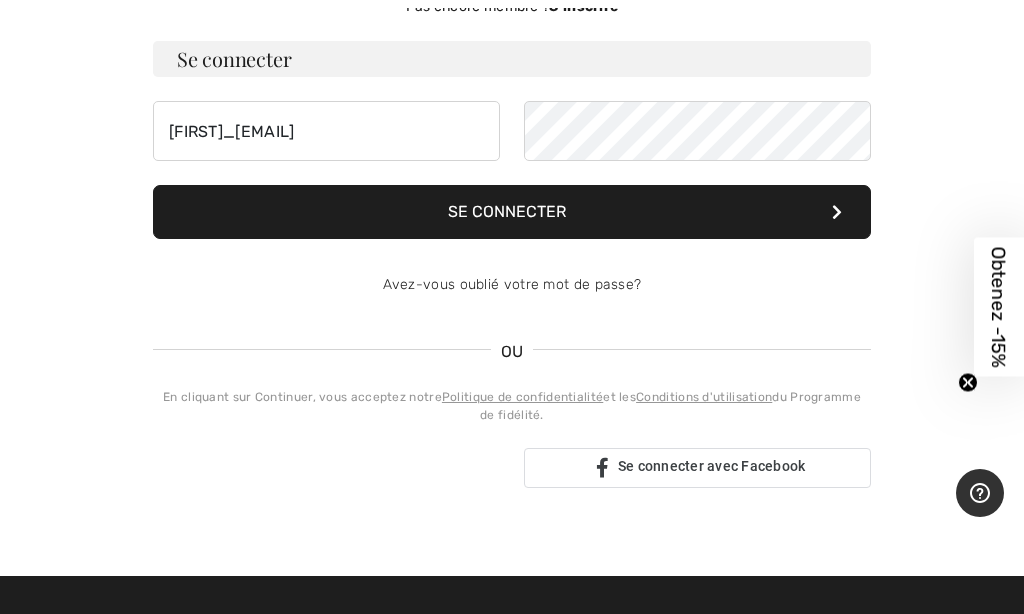 click on "Se connecter" at bounding box center (512, 212) 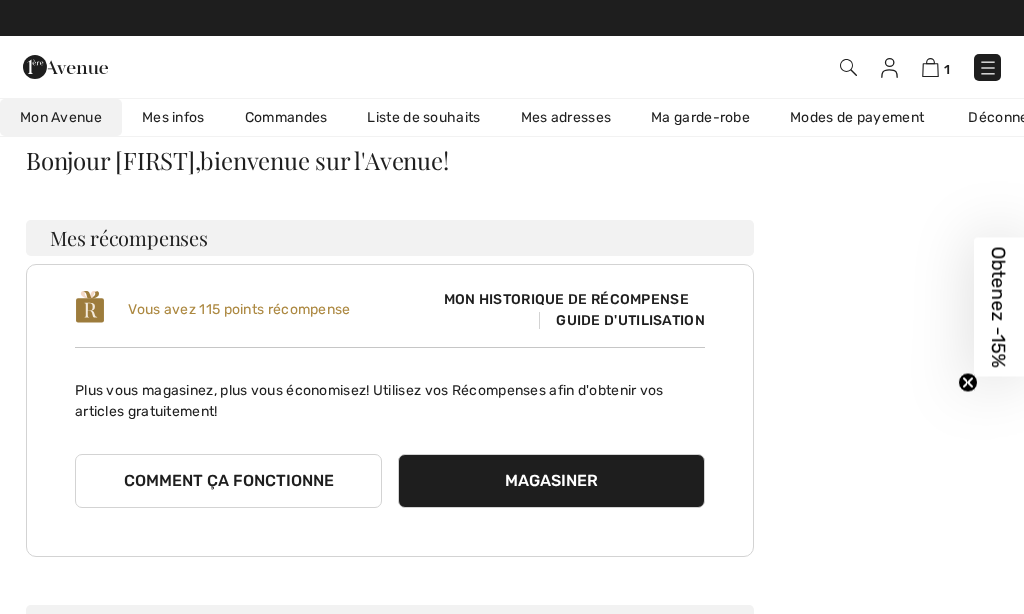 scroll, scrollTop: 73, scrollLeft: 0, axis: vertical 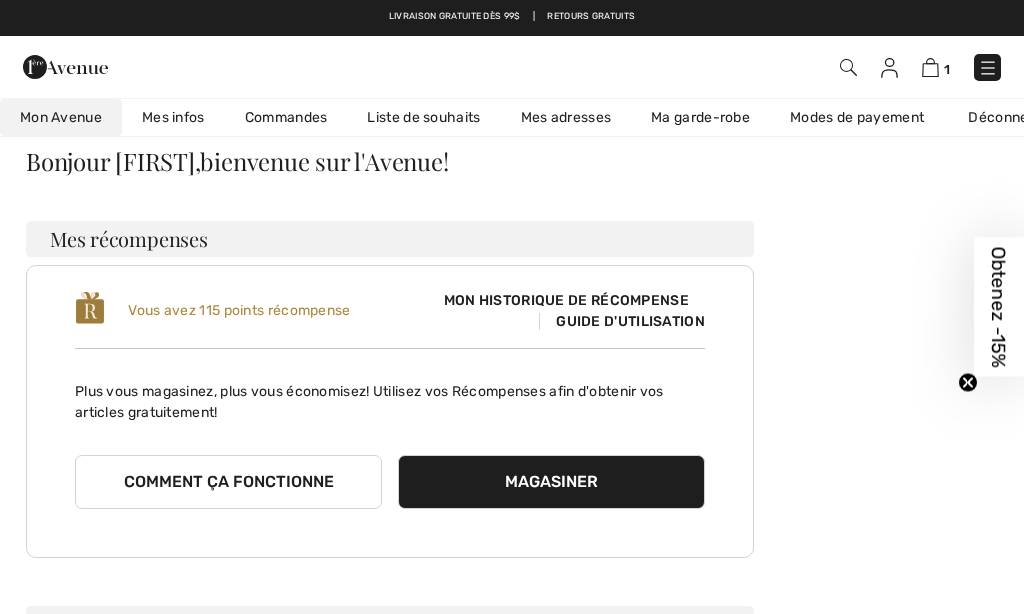 click on "1" at bounding box center [936, 67] 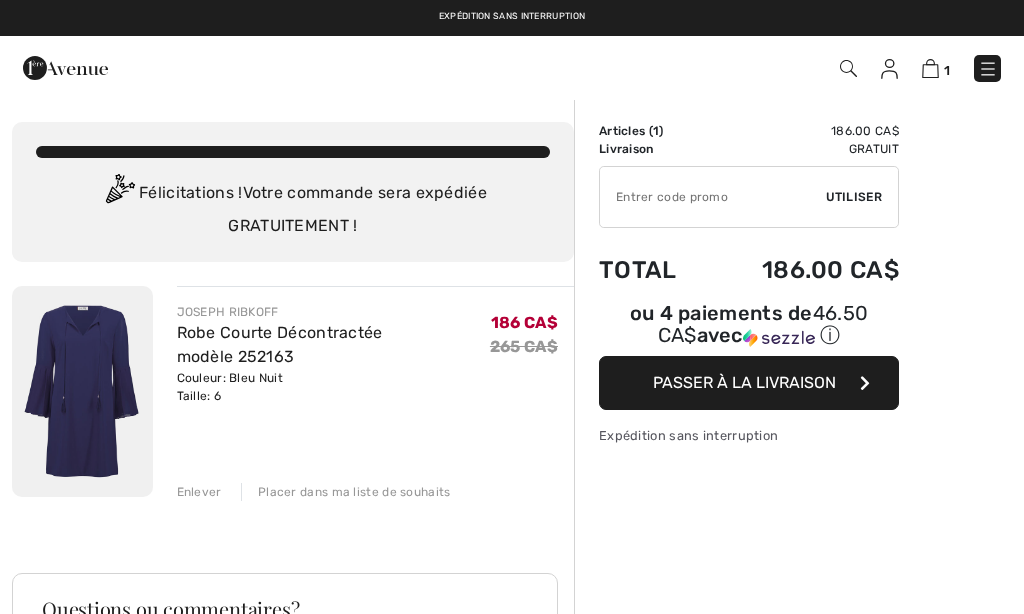 checkbox on "true" 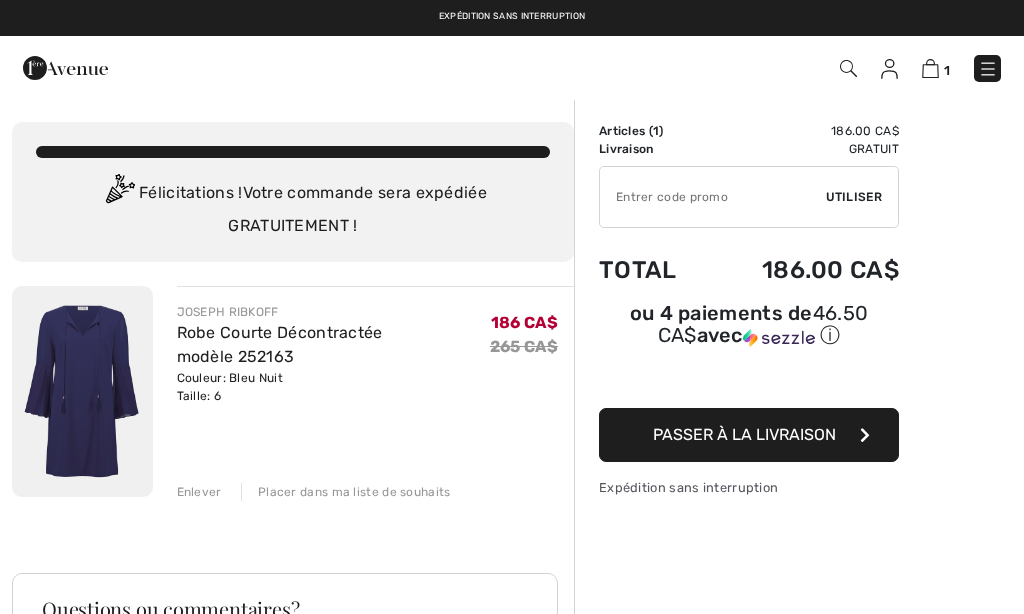 scroll, scrollTop: 0, scrollLeft: 0, axis: both 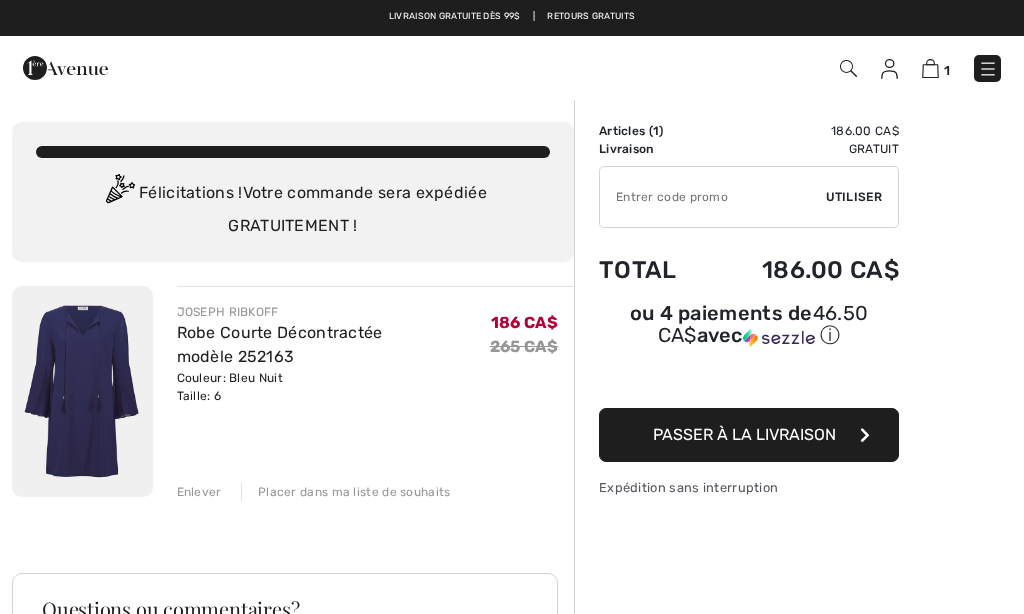click on "Passer à la livraison" at bounding box center (744, 434) 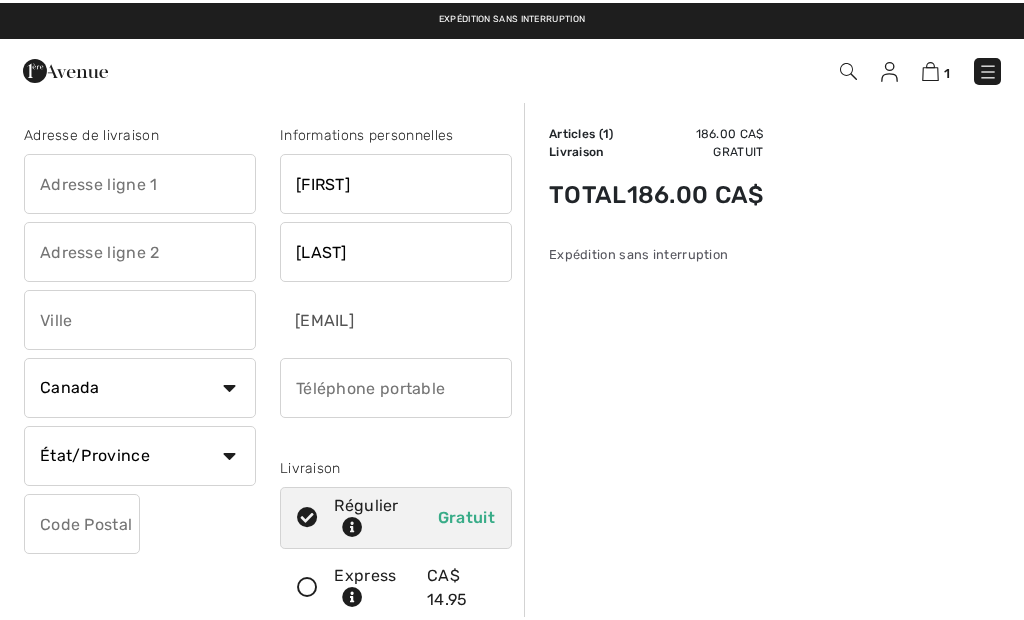 scroll, scrollTop: 0, scrollLeft: 0, axis: both 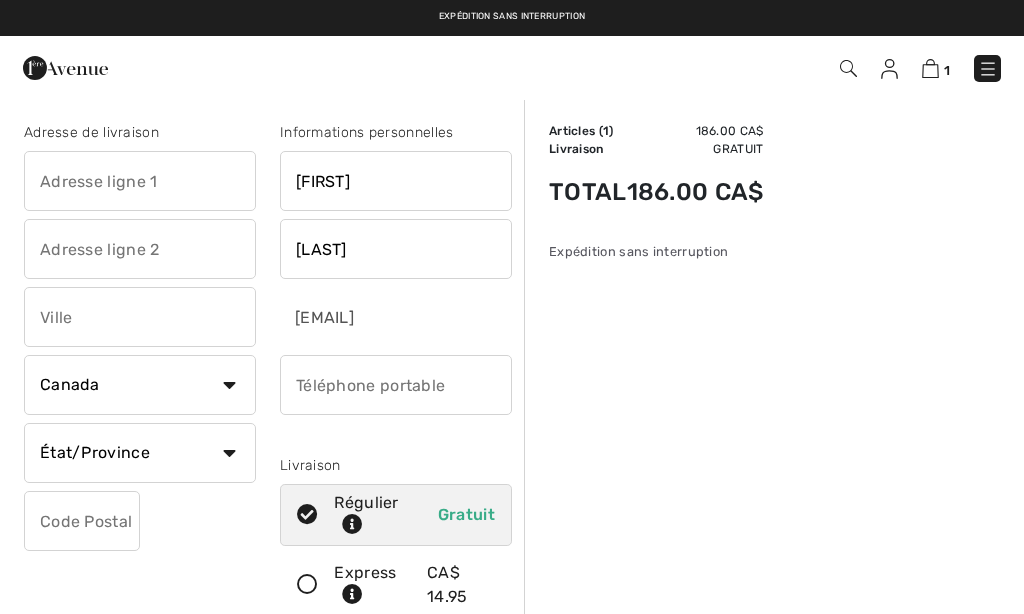click at bounding box center (140, 181) 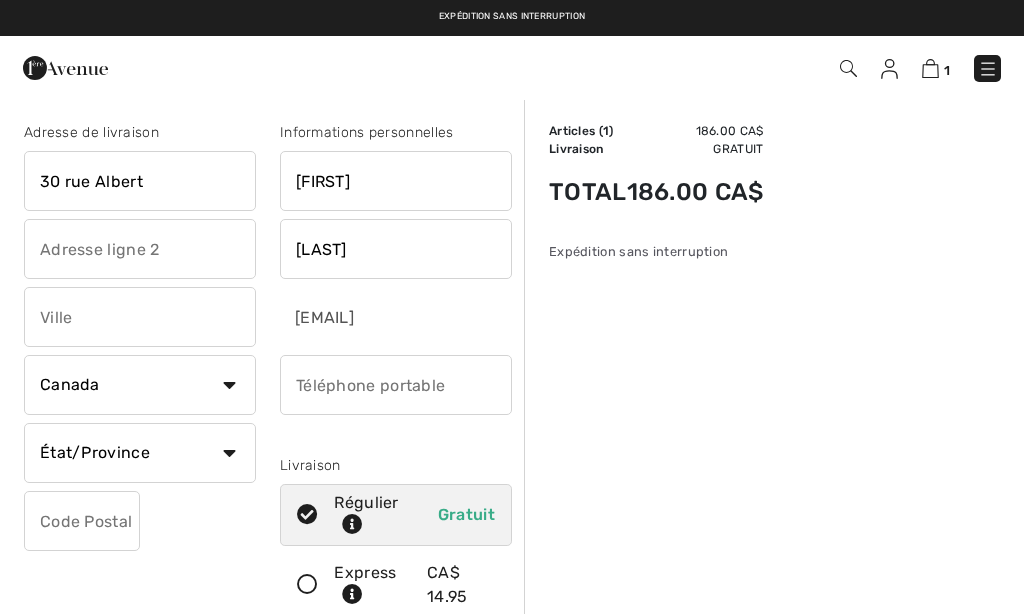 type on "30 rue Albert" 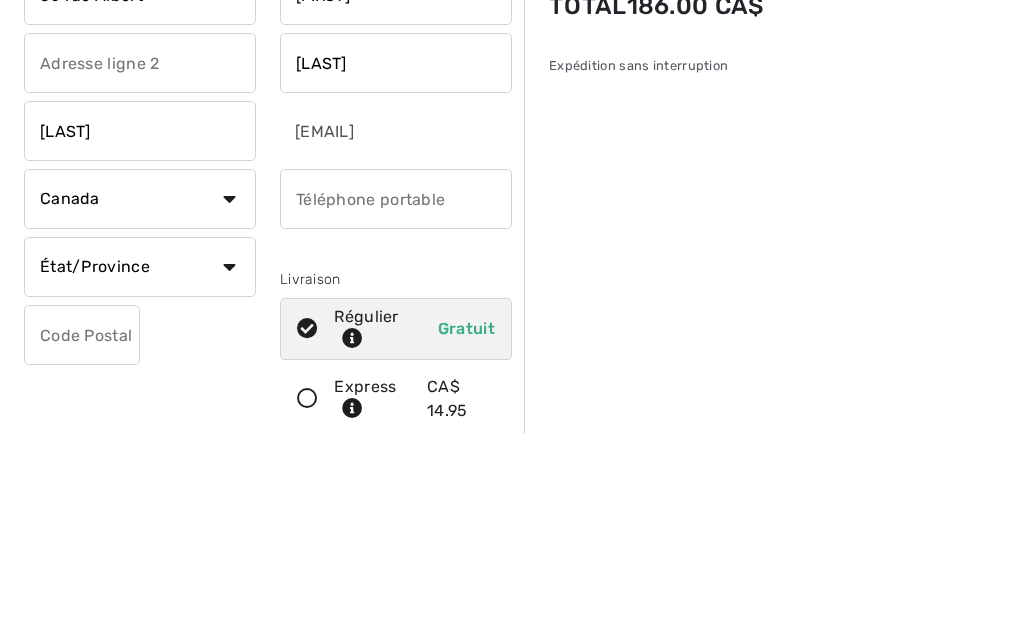 type on "Saint-Jacques" 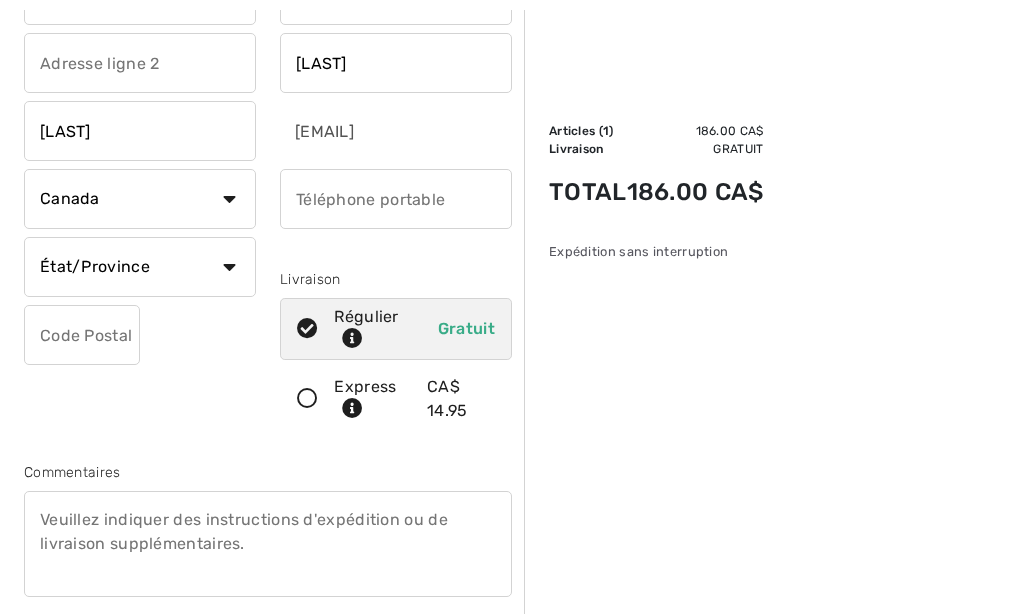 click on "État/Province
Alberta
Colombie-Britannique
Ile-du-Prince-Edward
Manitoba
Nouveau-Brunswick
Nouvelle-Ecosse
Nunavut
Ontario
Québec
Saskatchewan
Terre-Neuve-et-Labrador
Territoires-du-Nord-Ouest
Yukon" at bounding box center [140, 267] 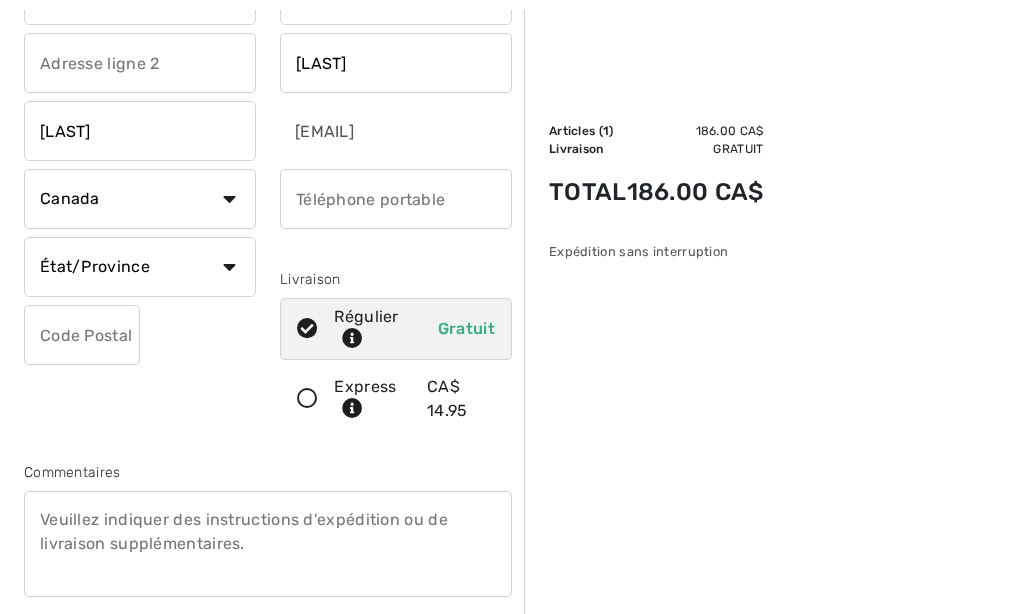 select on "NB" 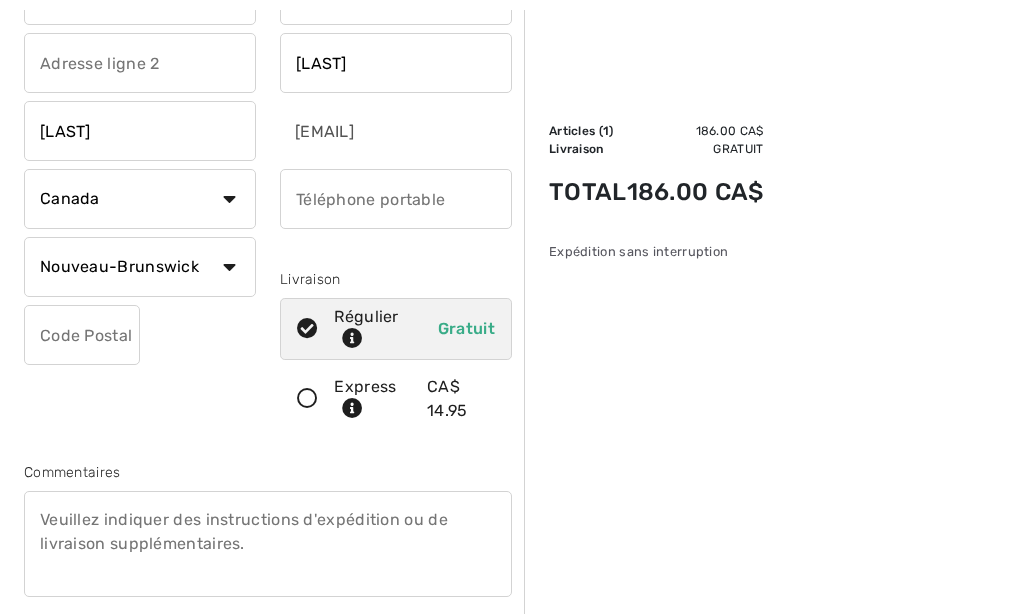 click at bounding box center [396, 199] 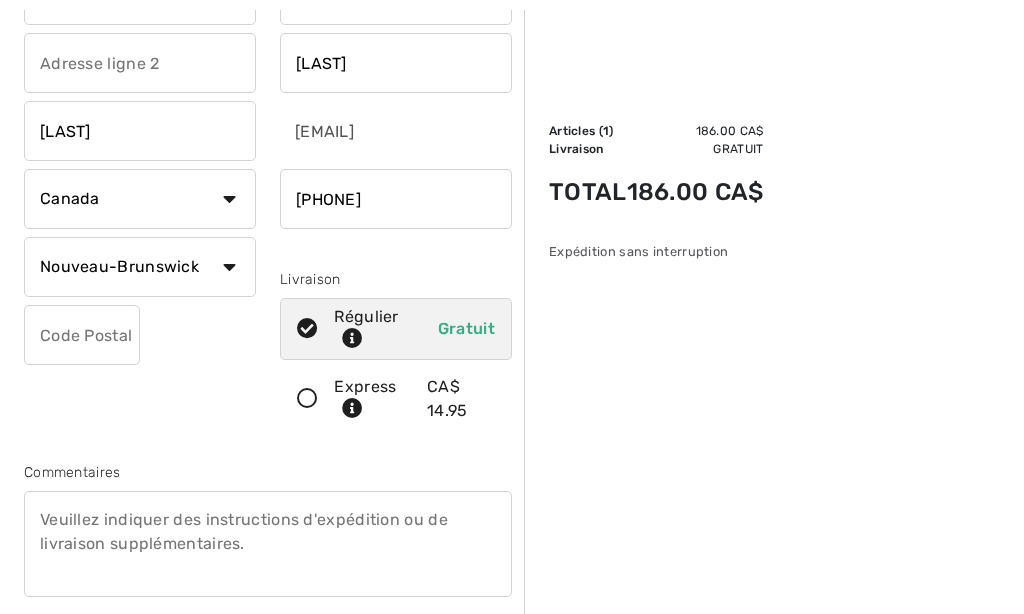 type on "5062537740" 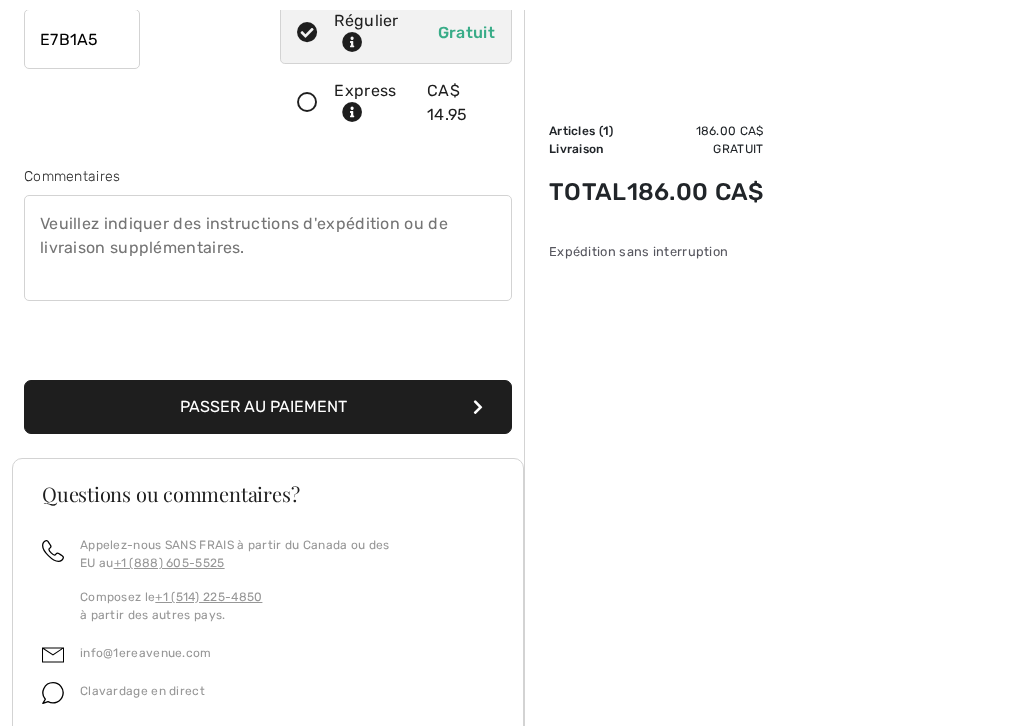 scroll, scrollTop: 488, scrollLeft: 0, axis: vertical 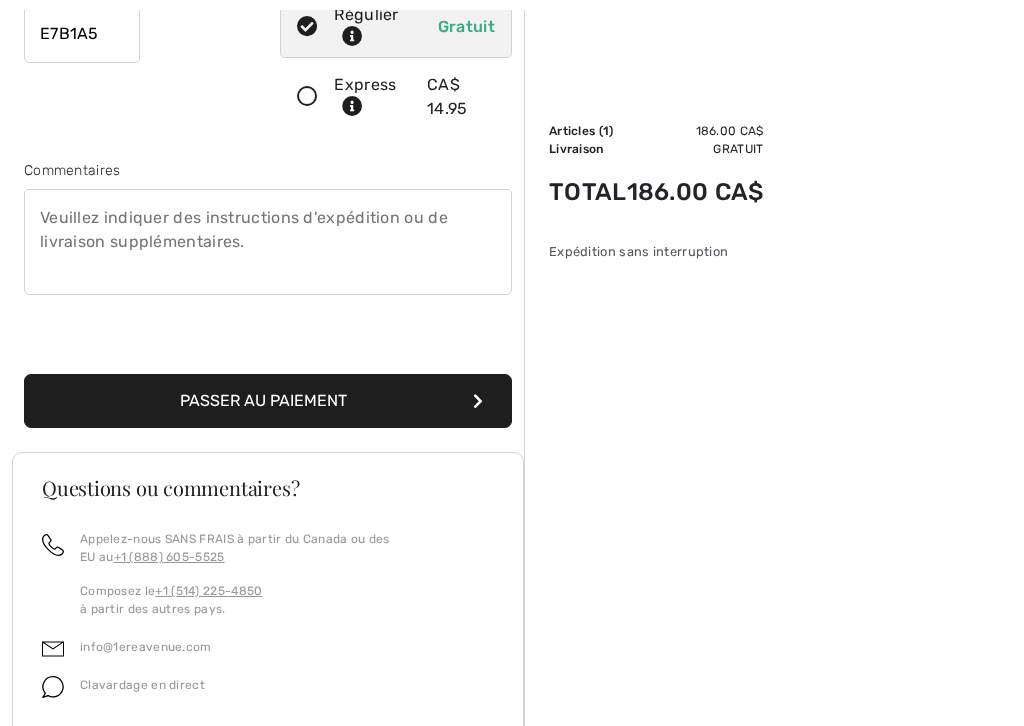 type on "E7B1A5" 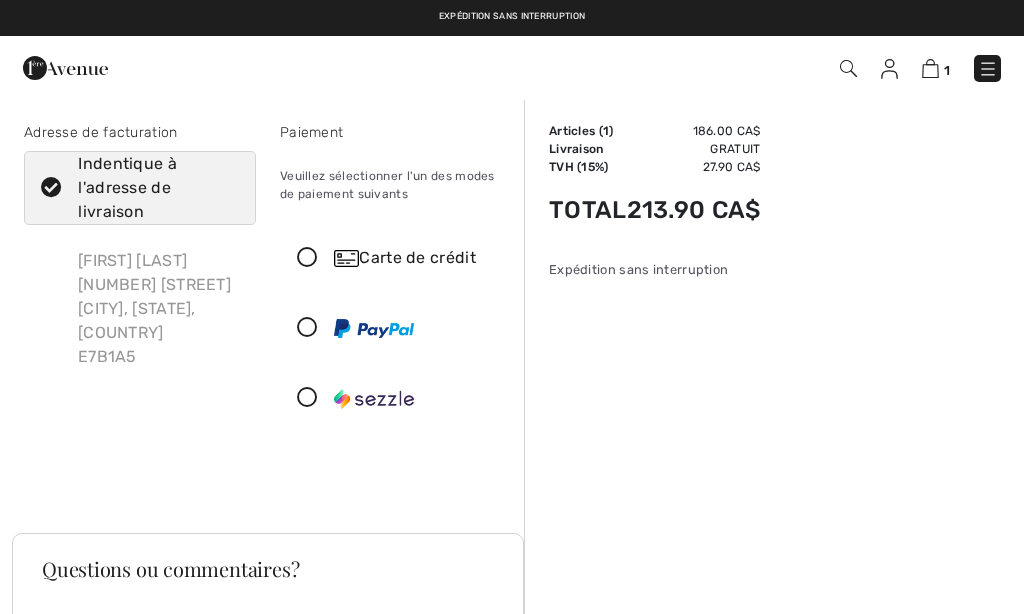 scroll, scrollTop: 0, scrollLeft: 0, axis: both 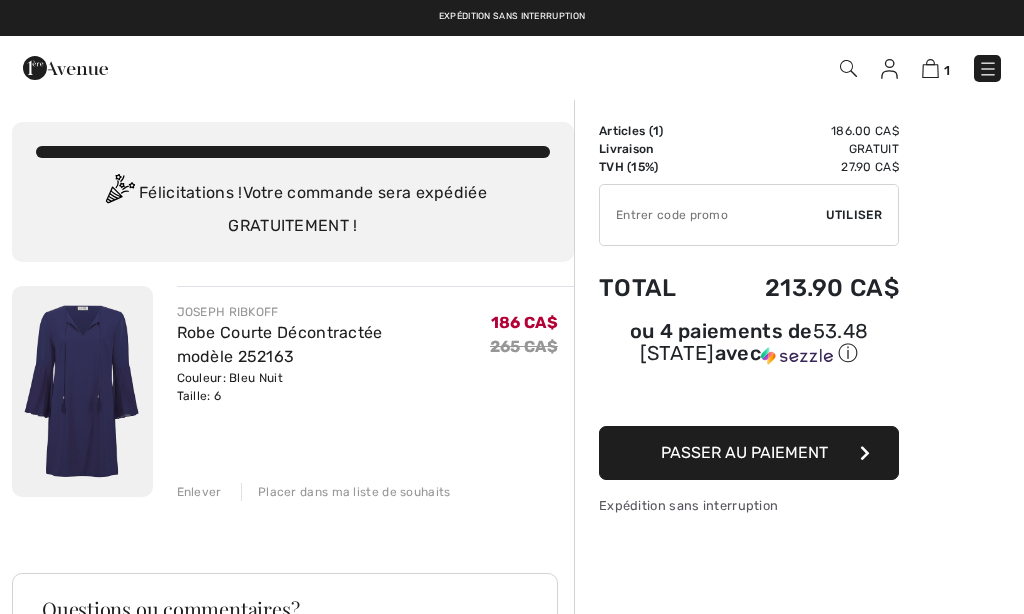 click on "Robe Courte Décontractée modèle 252163" at bounding box center [280, 344] 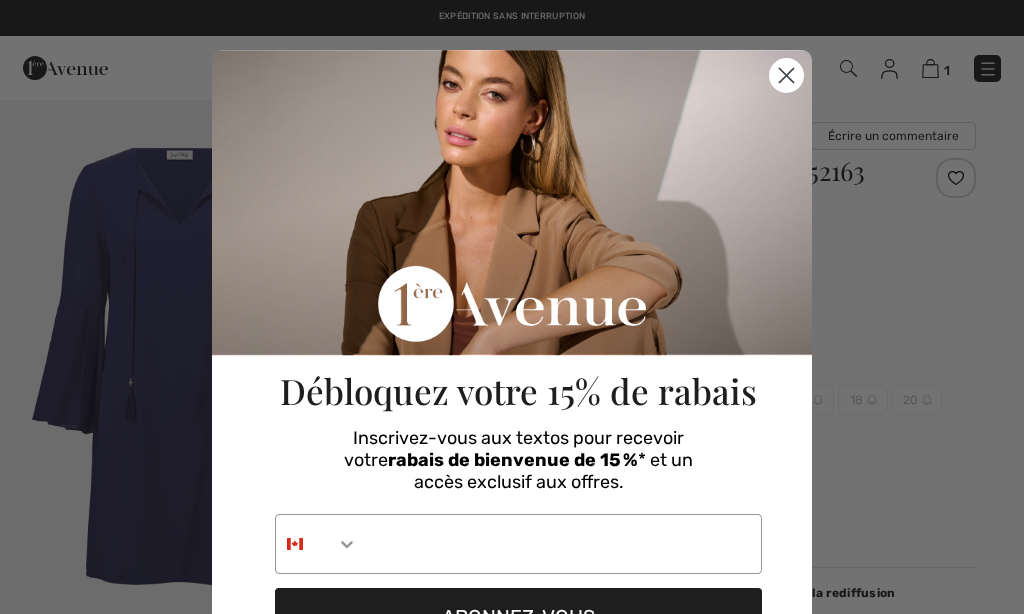 click 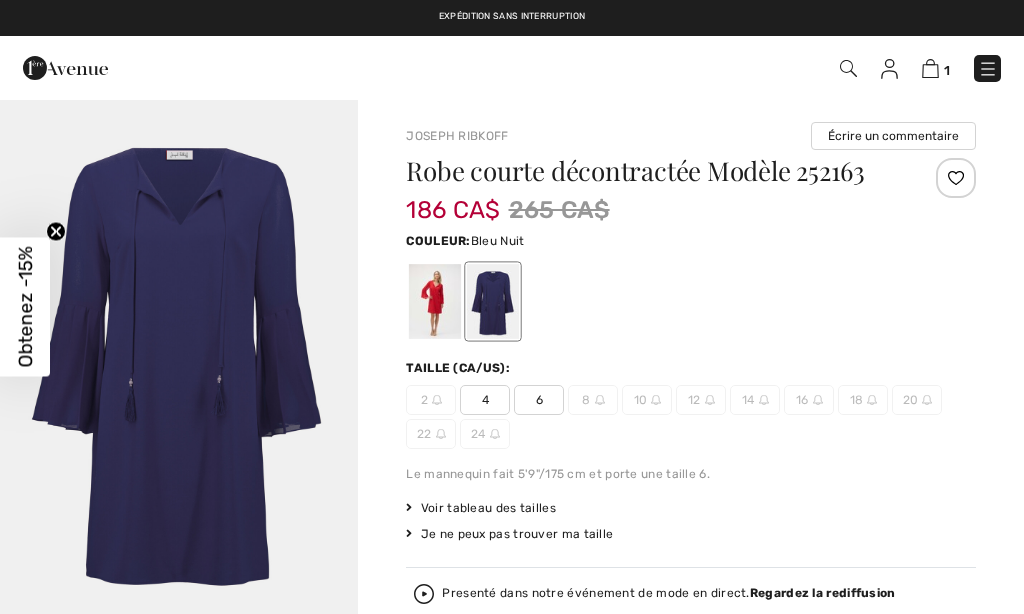 scroll, scrollTop: 0, scrollLeft: 0, axis: both 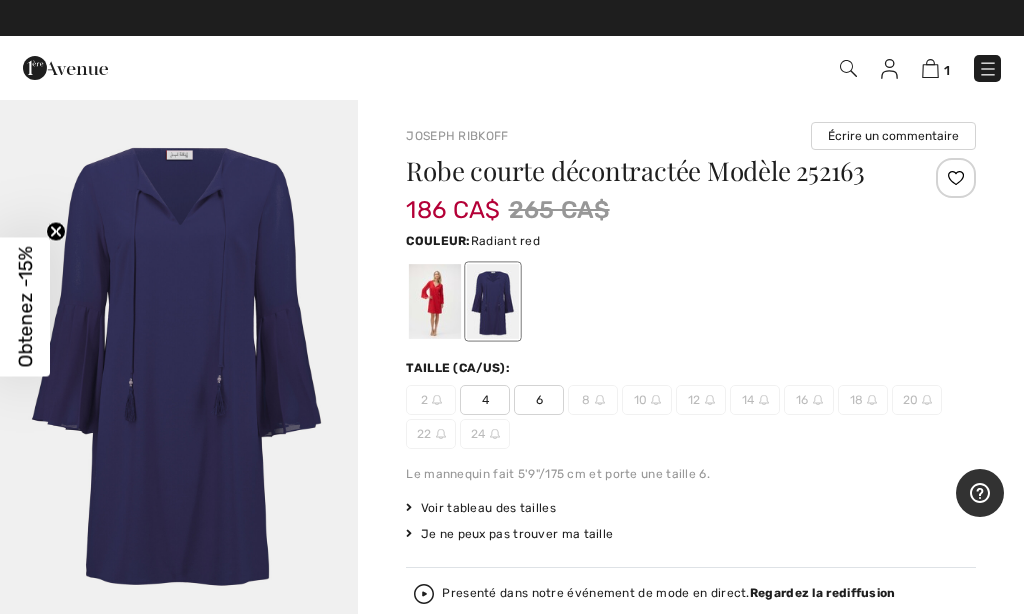 click at bounding box center (435, 301) 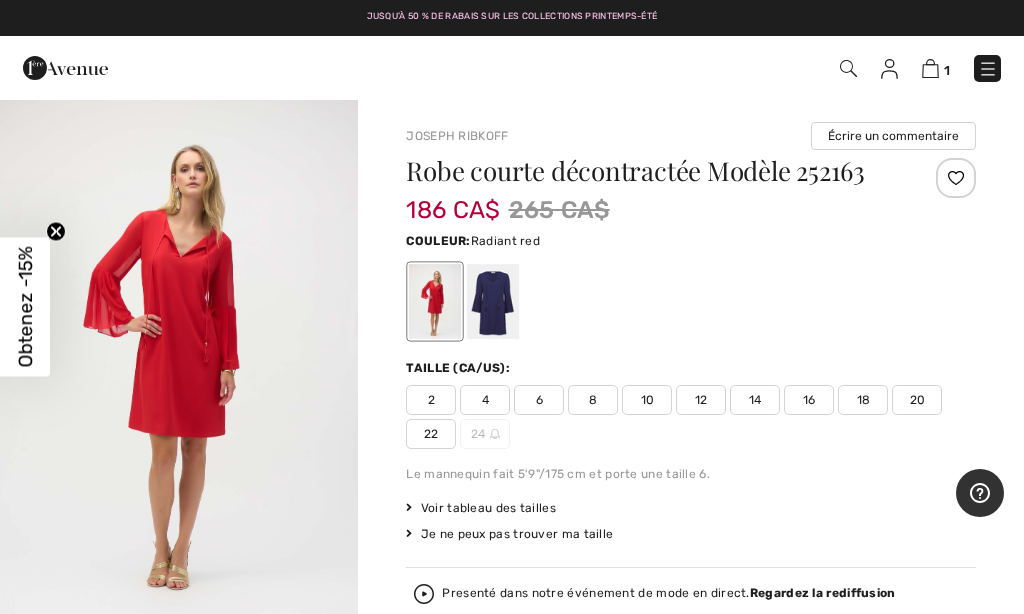click 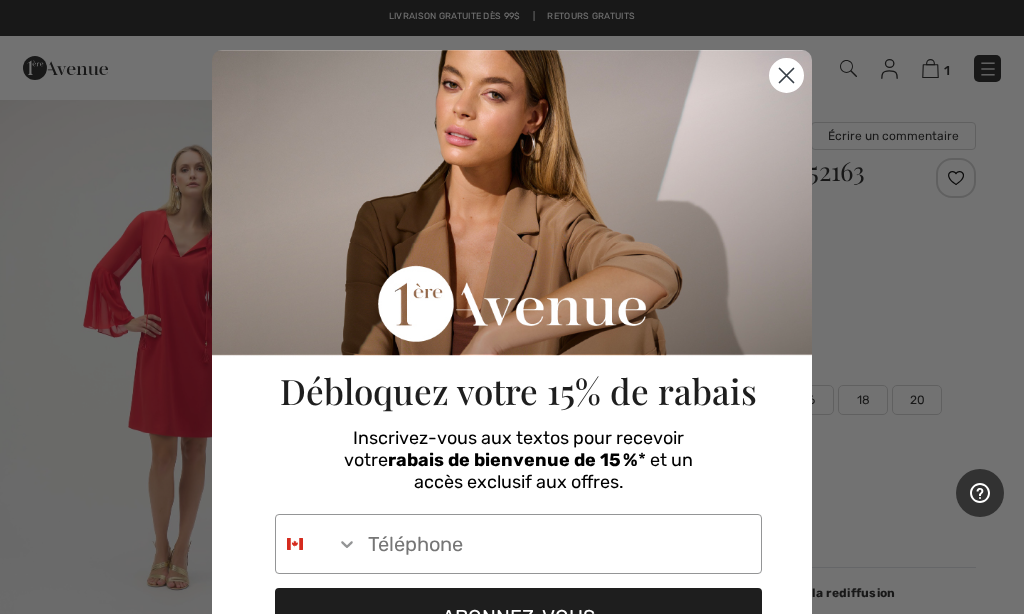 click 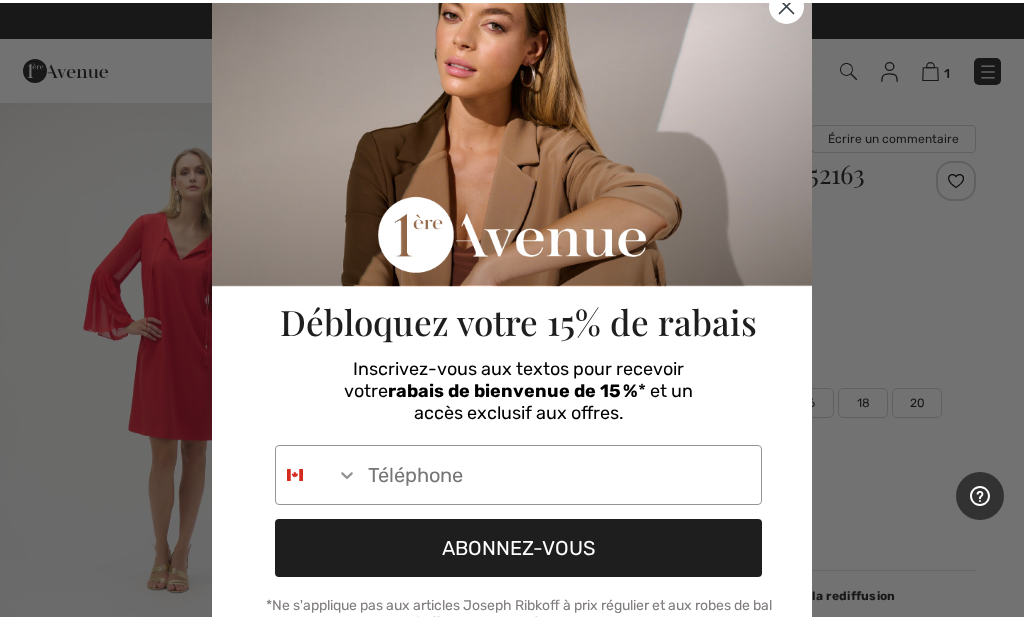 scroll, scrollTop: 76, scrollLeft: 0, axis: vertical 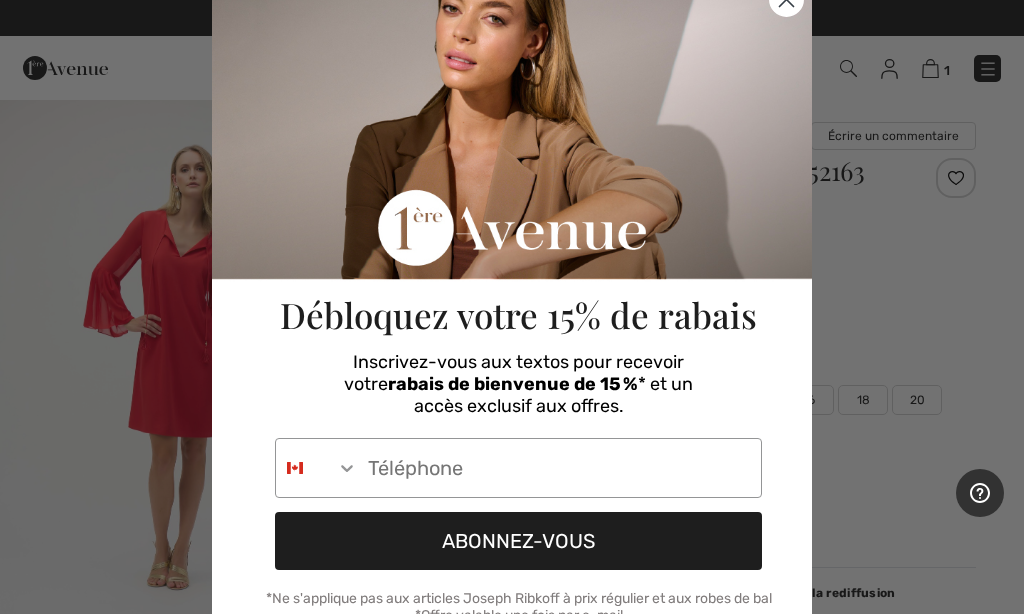 click at bounding box center (317, 468) 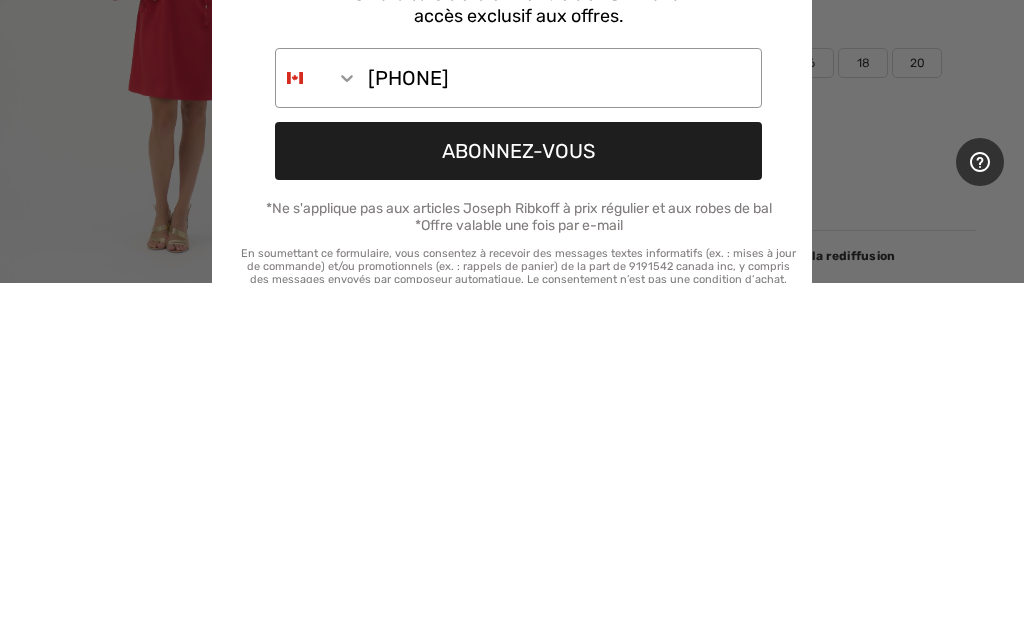 scroll, scrollTop: 131, scrollLeft: 0, axis: vertical 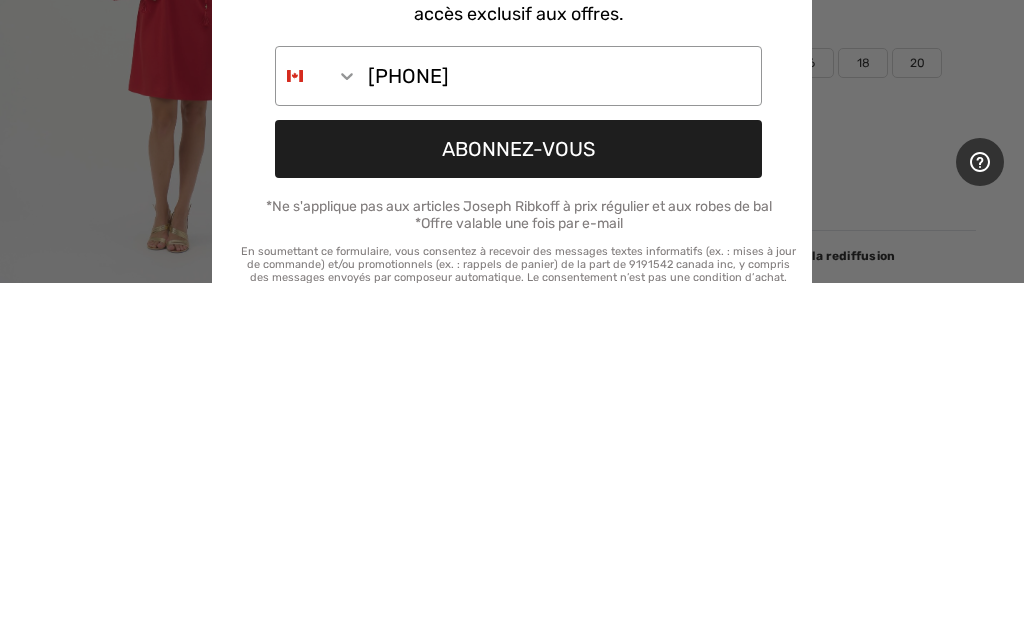 type on "506-253-7740" 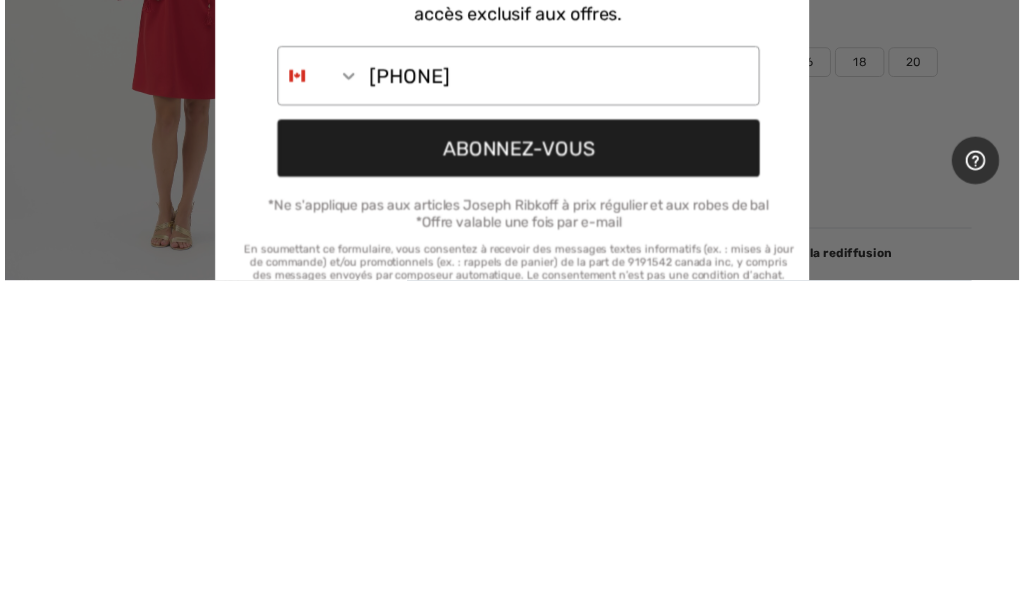 scroll, scrollTop: 337, scrollLeft: 0, axis: vertical 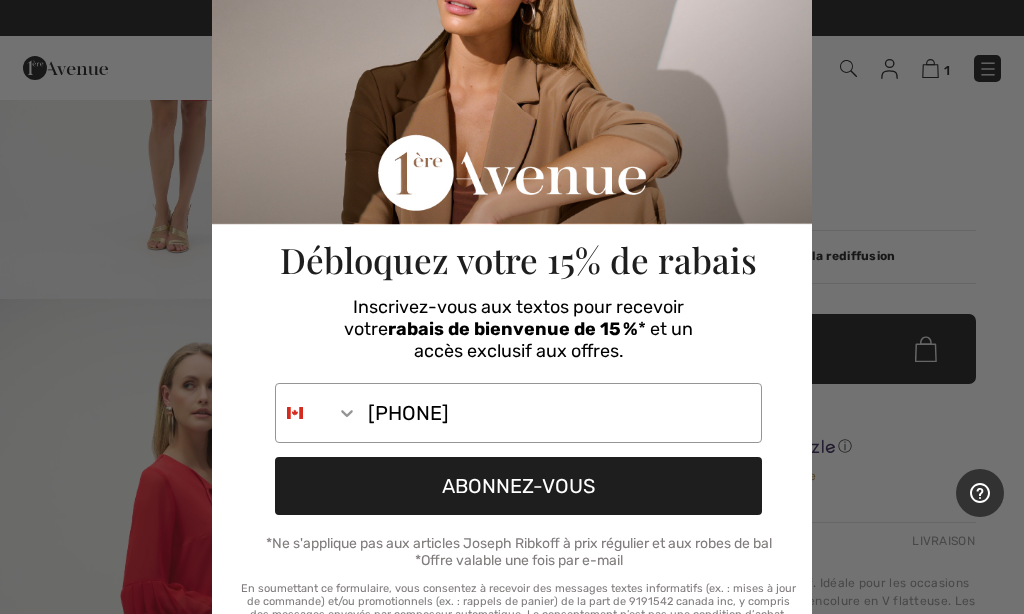 click on "ABONNEZ-VOUS" at bounding box center (518, 486) 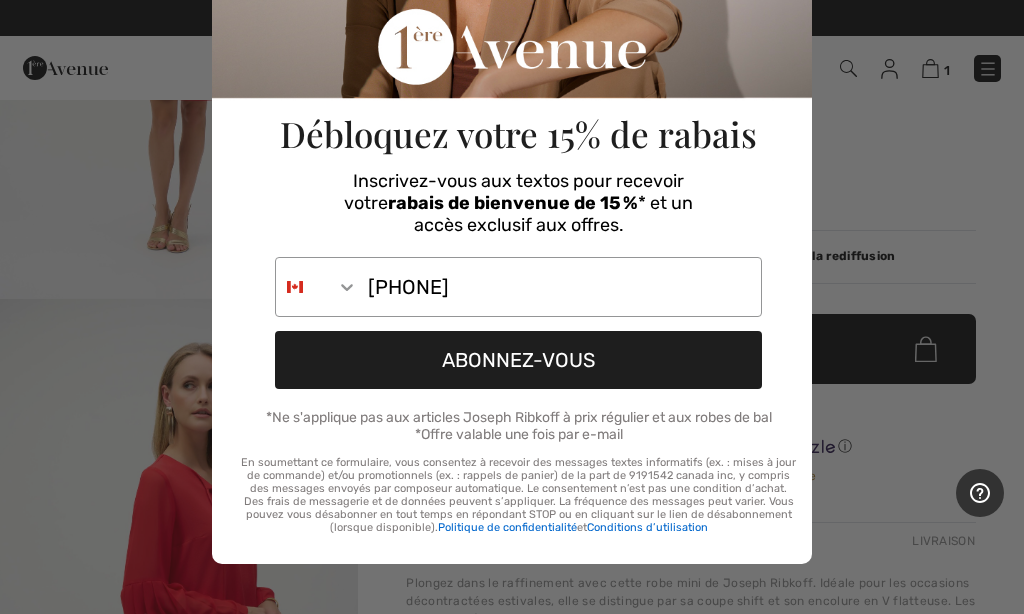 scroll, scrollTop: 266, scrollLeft: 0, axis: vertical 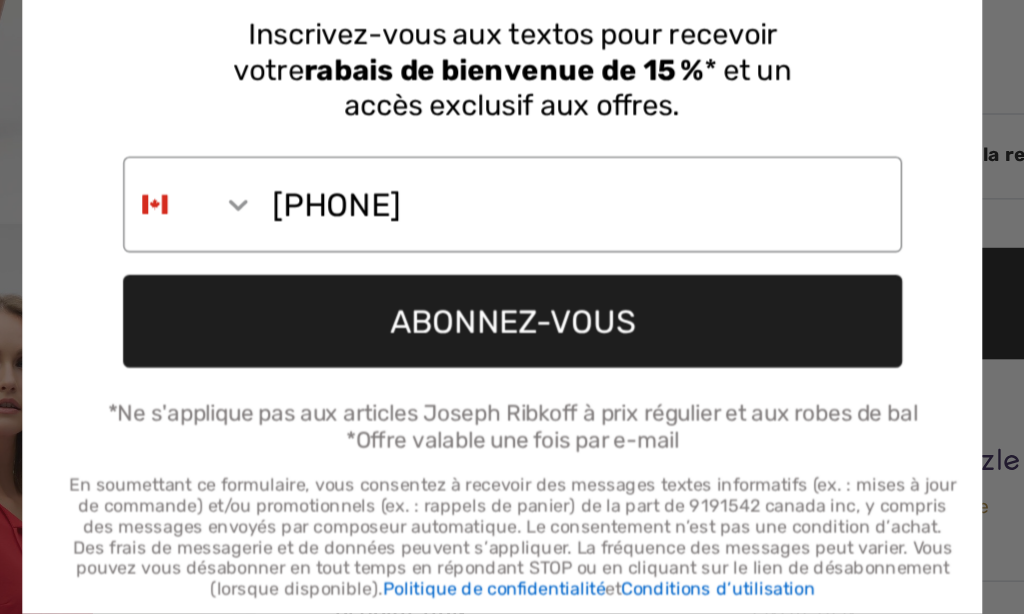 click on "ABONNEZ-VOUS" at bounding box center [518, 360] 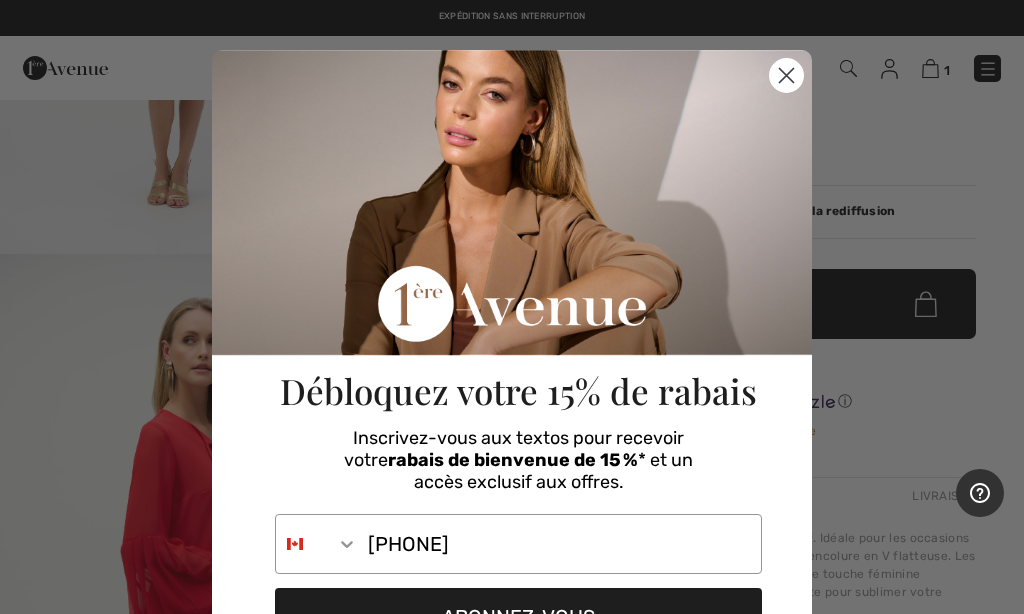 scroll, scrollTop: 0, scrollLeft: 0, axis: both 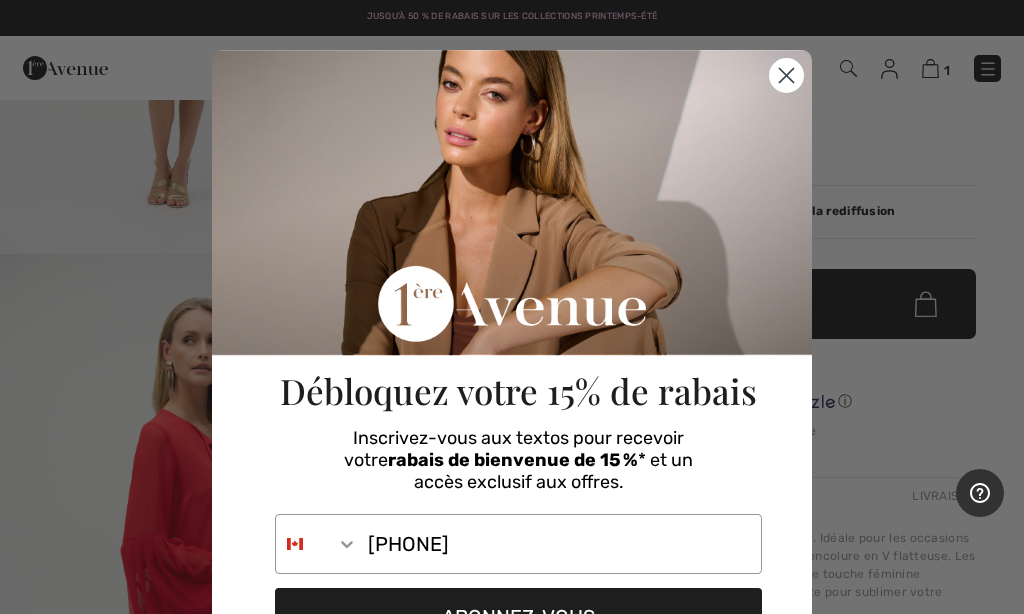click 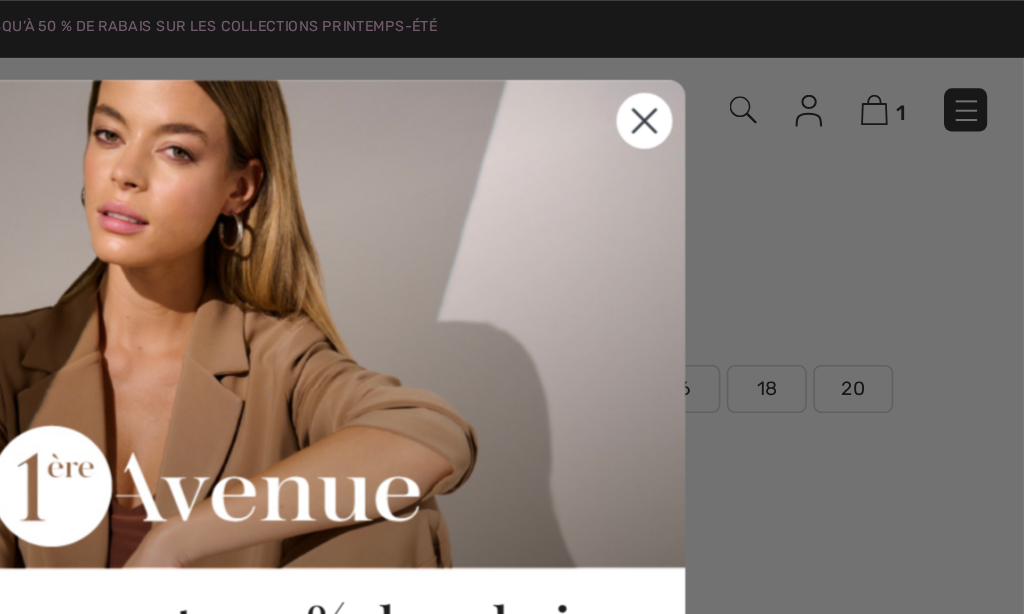 scroll, scrollTop: 42, scrollLeft: 0, axis: vertical 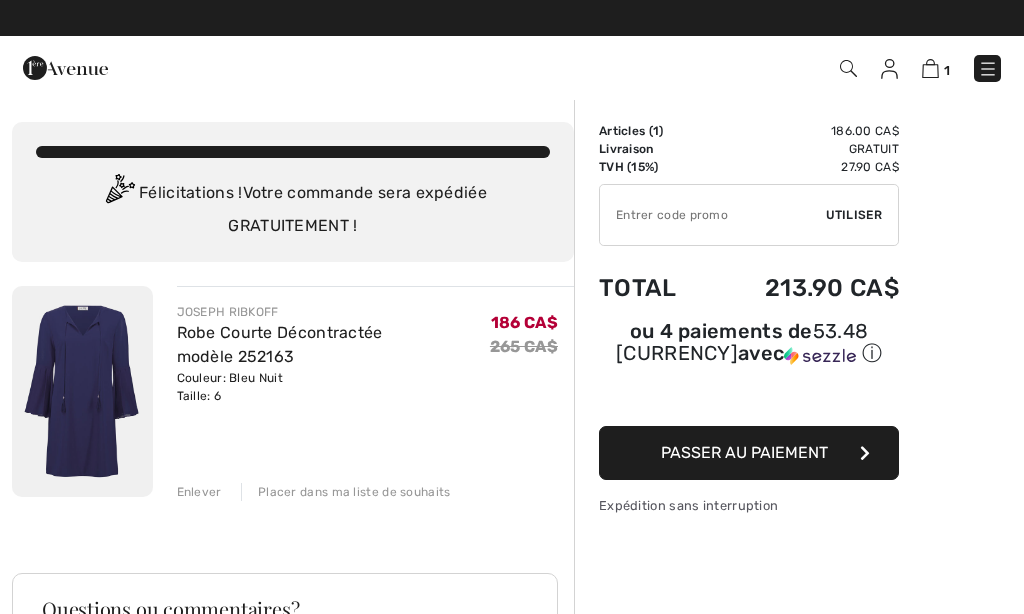 click on "Robe Courte Décontractée modèle 252163" at bounding box center [280, 344] 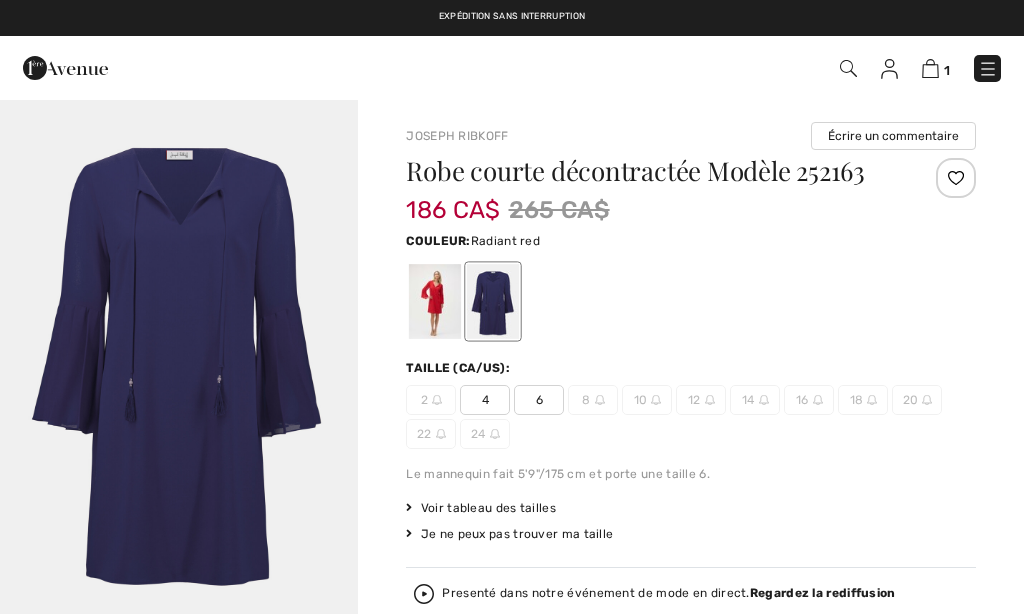 scroll, scrollTop: 0, scrollLeft: 0, axis: both 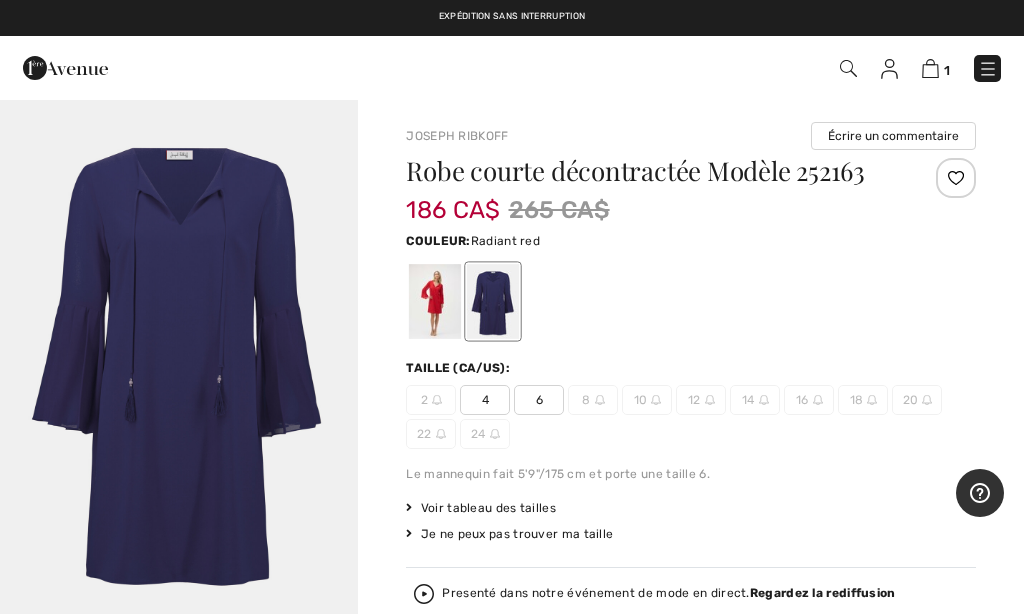 click at bounding box center [435, 301] 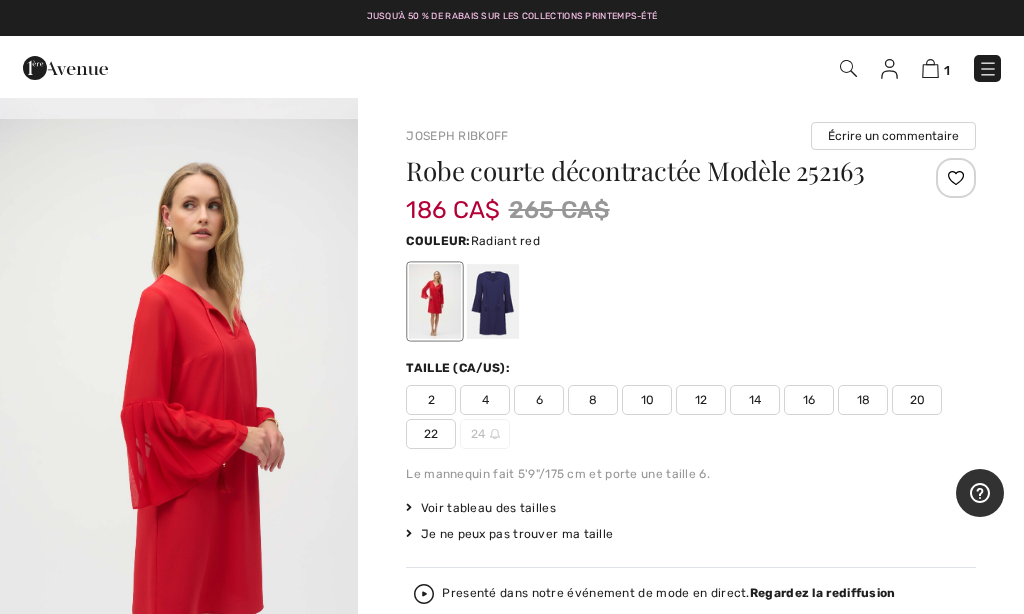 scroll, scrollTop: 510, scrollLeft: 0, axis: vertical 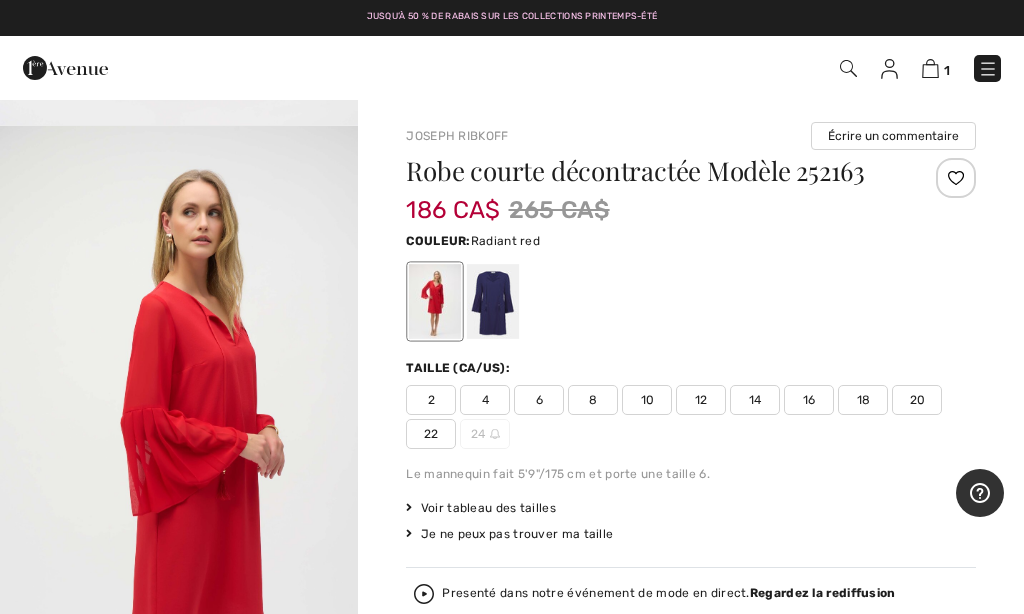 click at bounding box center [179, 394] 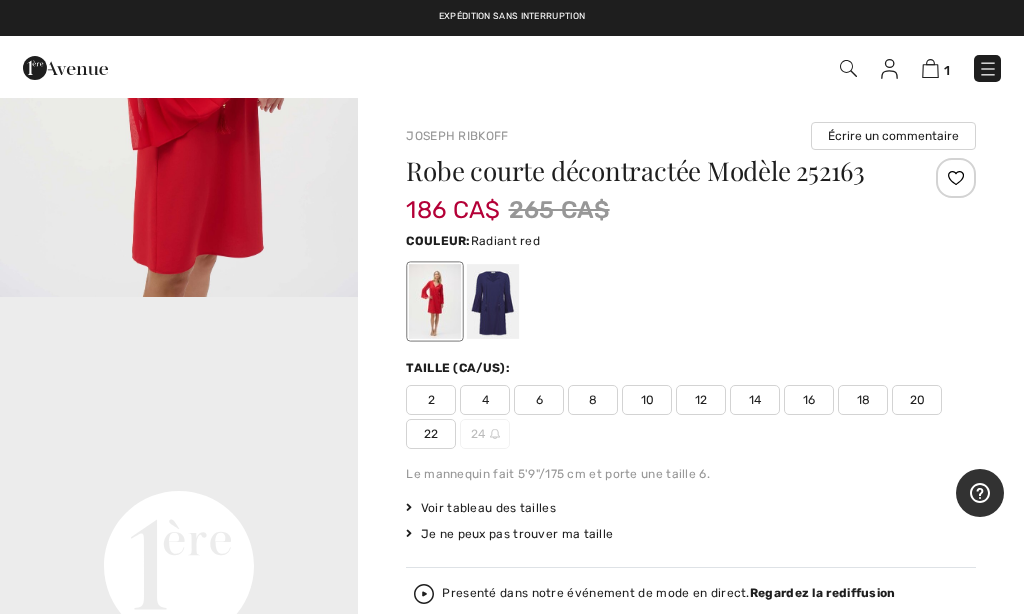 scroll, scrollTop: 983, scrollLeft: 0, axis: vertical 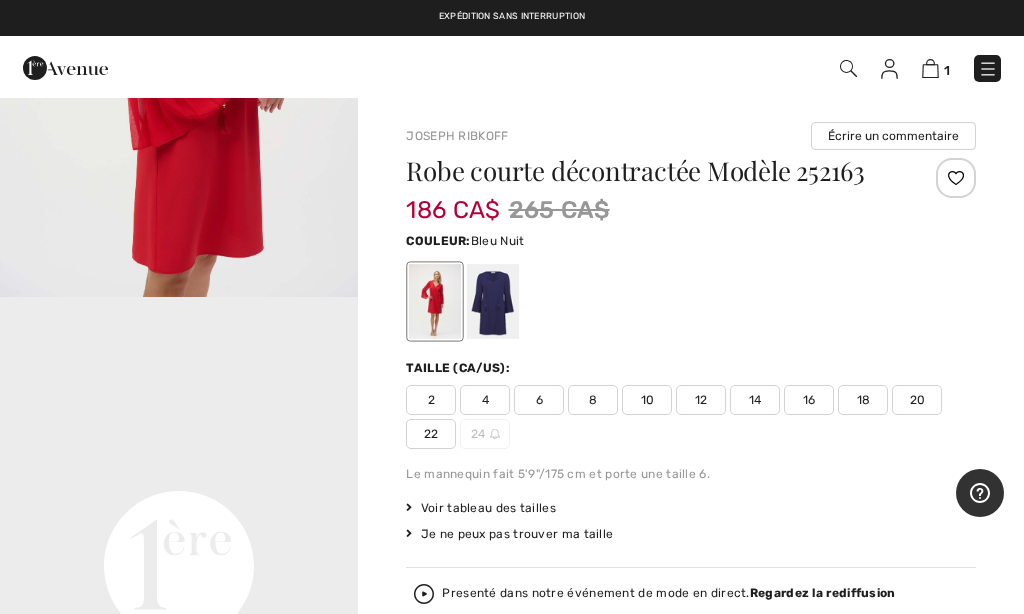 click at bounding box center [493, 301] 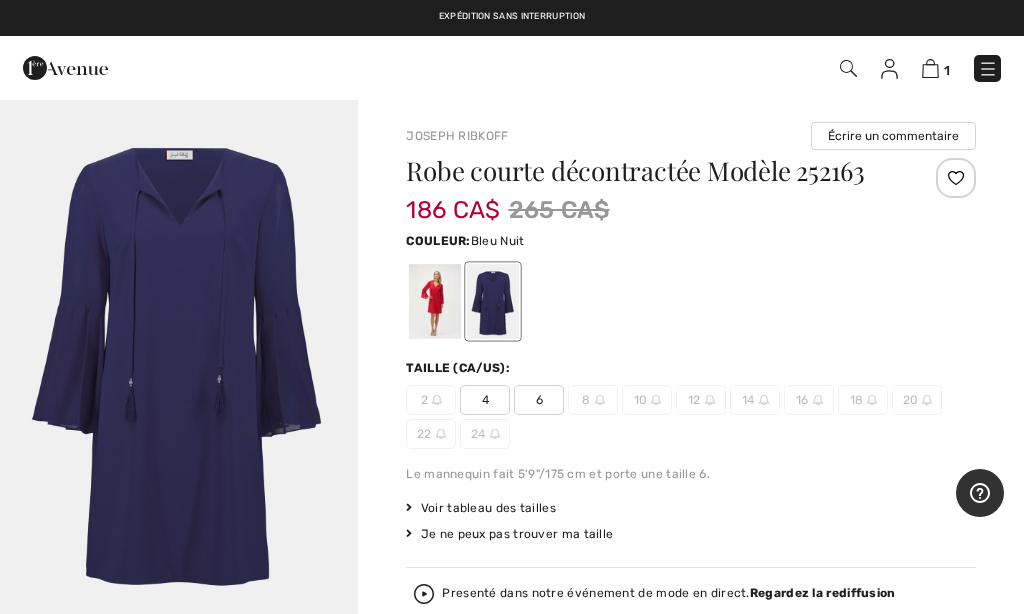 scroll, scrollTop: 0, scrollLeft: 0, axis: both 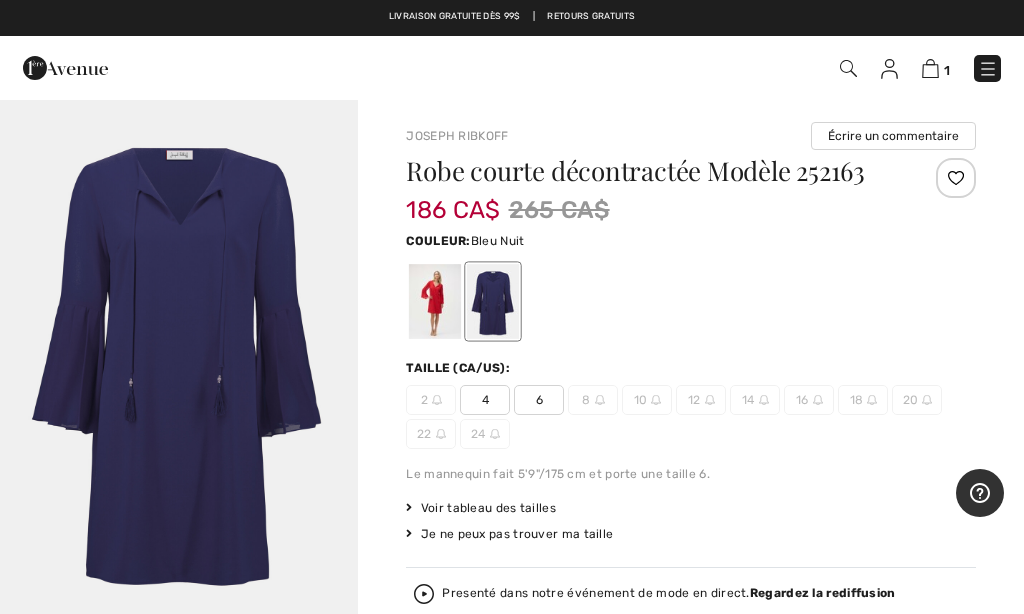 click at bounding box center (435, 301) 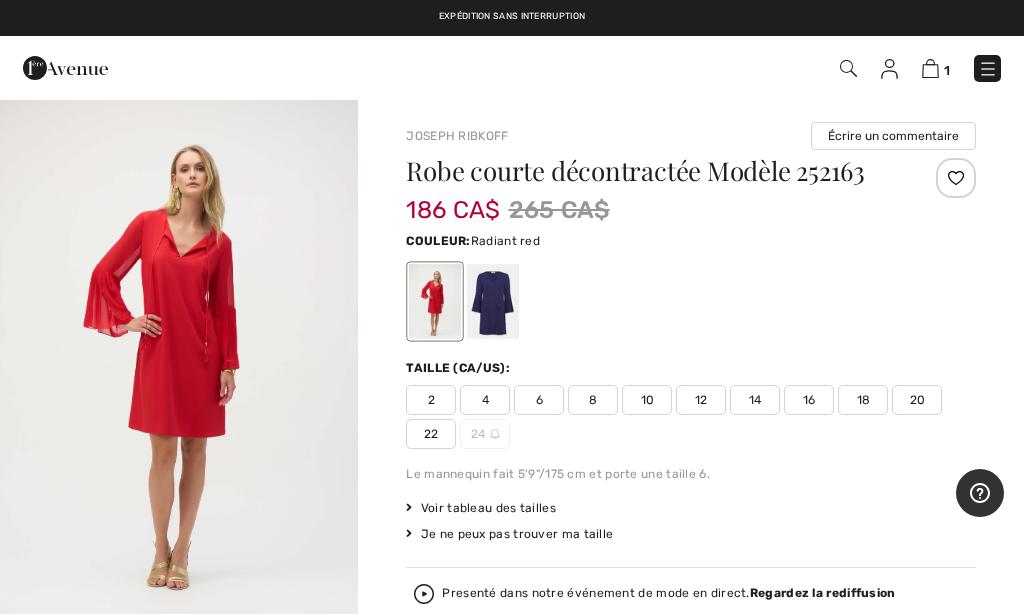 click at bounding box center [930, 68] 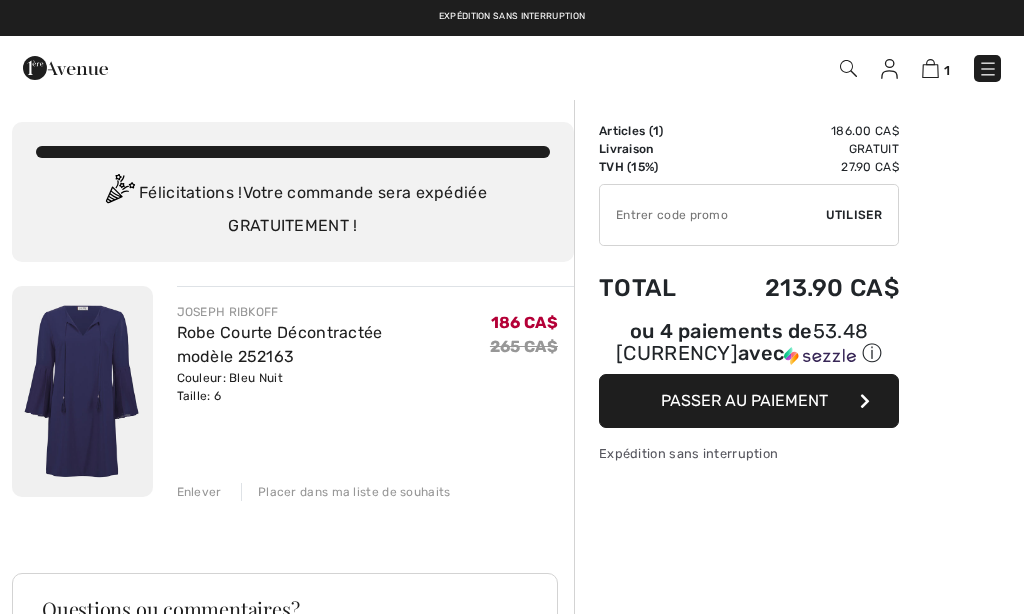 checkbox on "true" 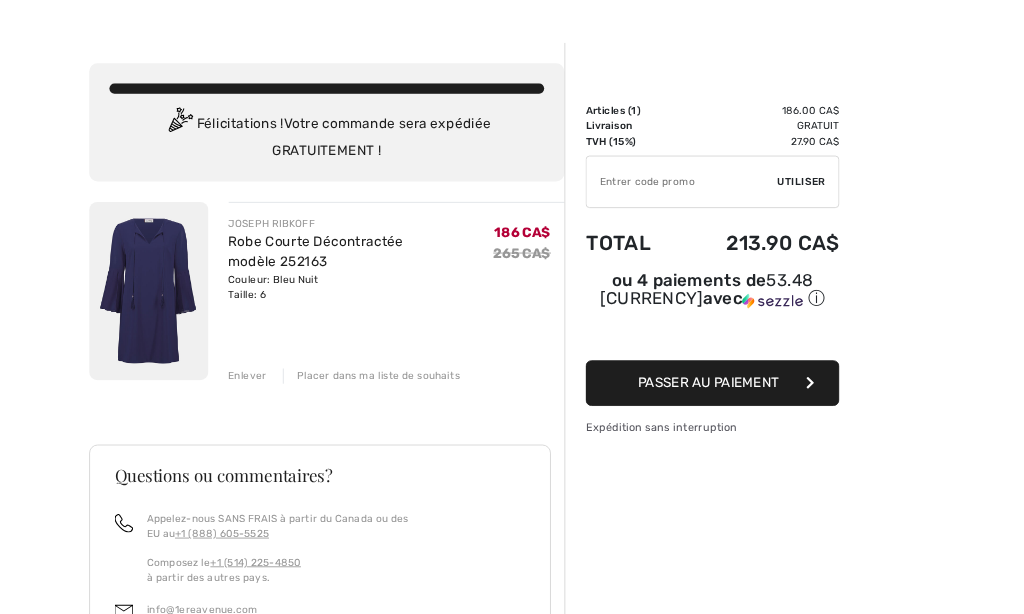 scroll, scrollTop: 0, scrollLeft: 0, axis: both 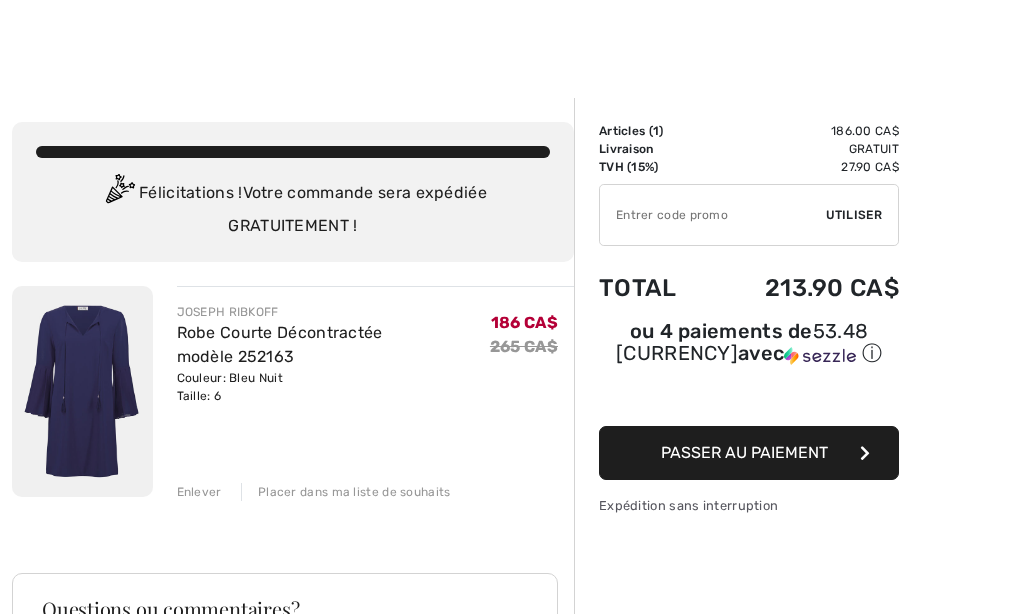 click on "Robe Courte Décontractée modèle 252163" at bounding box center (280, 344) 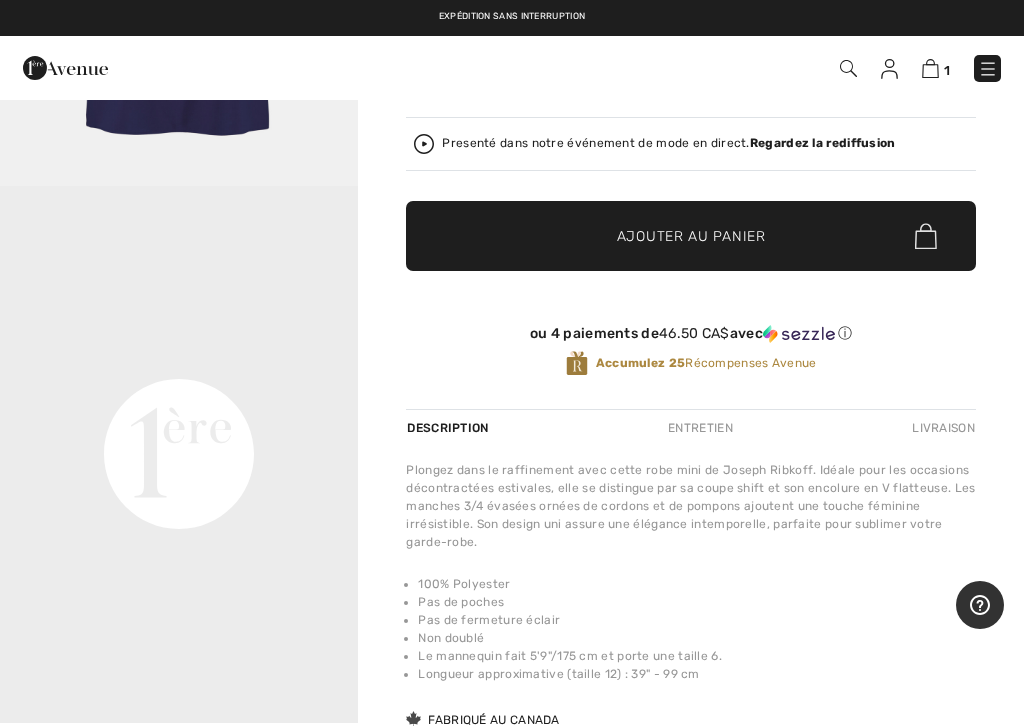 scroll, scrollTop: 0, scrollLeft: 0, axis: both 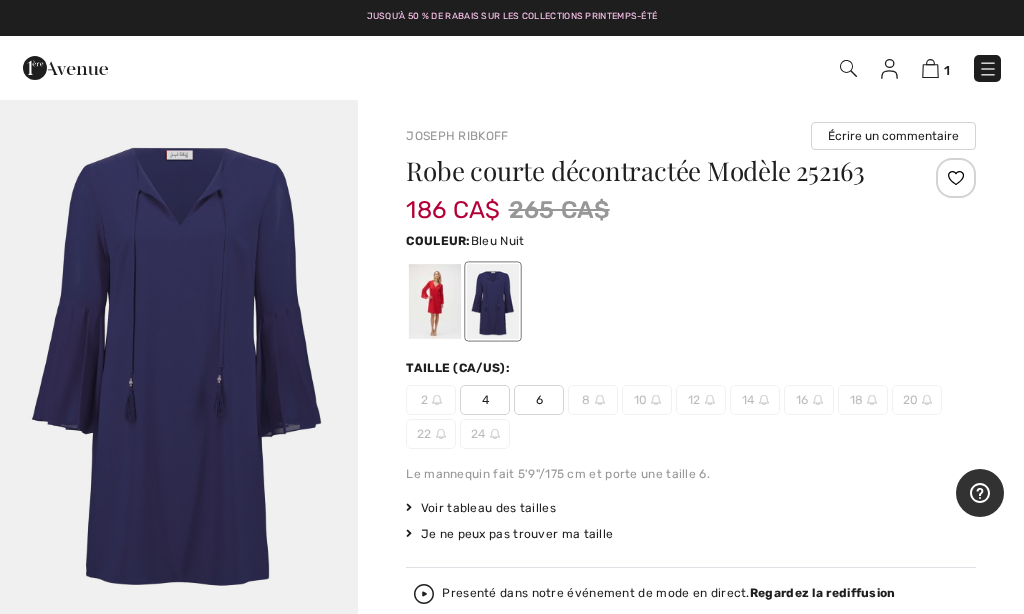 click at bounding box center (930, 68) 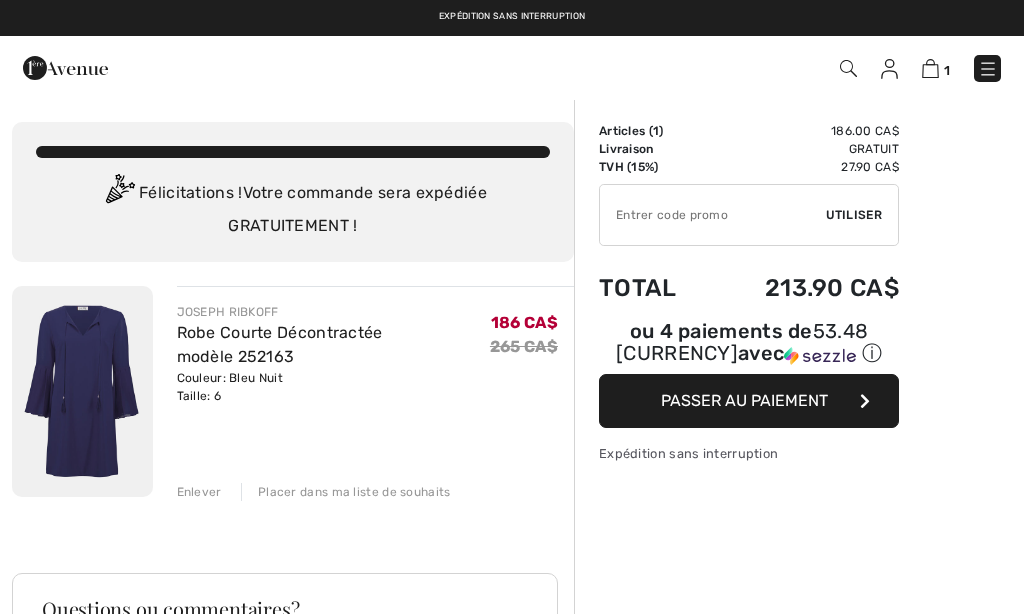 scroll, scrollTop: 0, scrollLeft: 0, axis: both 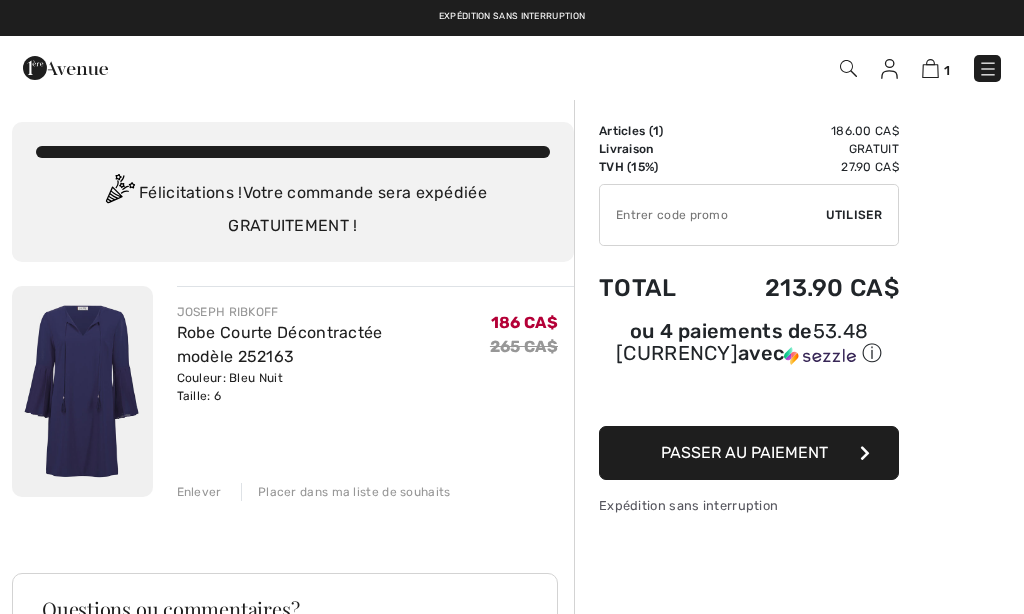 click on "Passer au paiement" at bounding box center (749, 453) 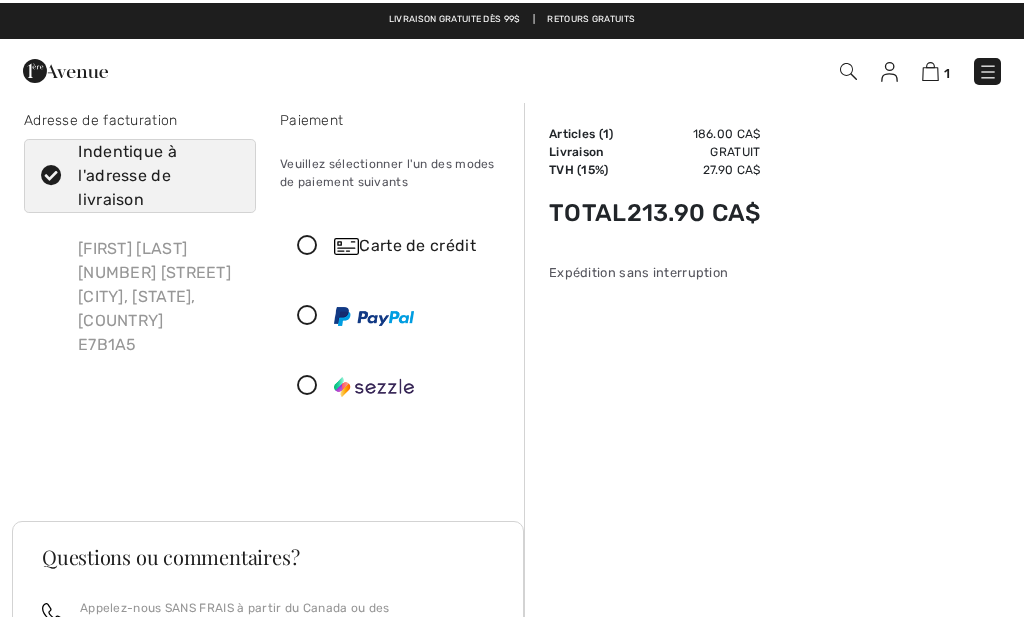 scroll, scrollTop: 0, scrollLeft: 0, axis: both 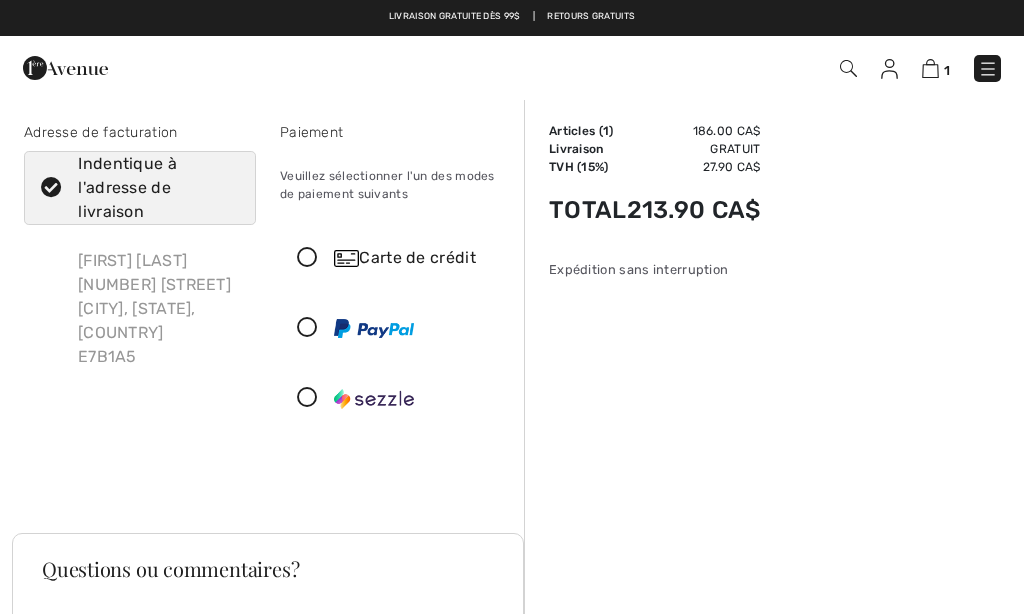 click at bounding box center (307, 258) 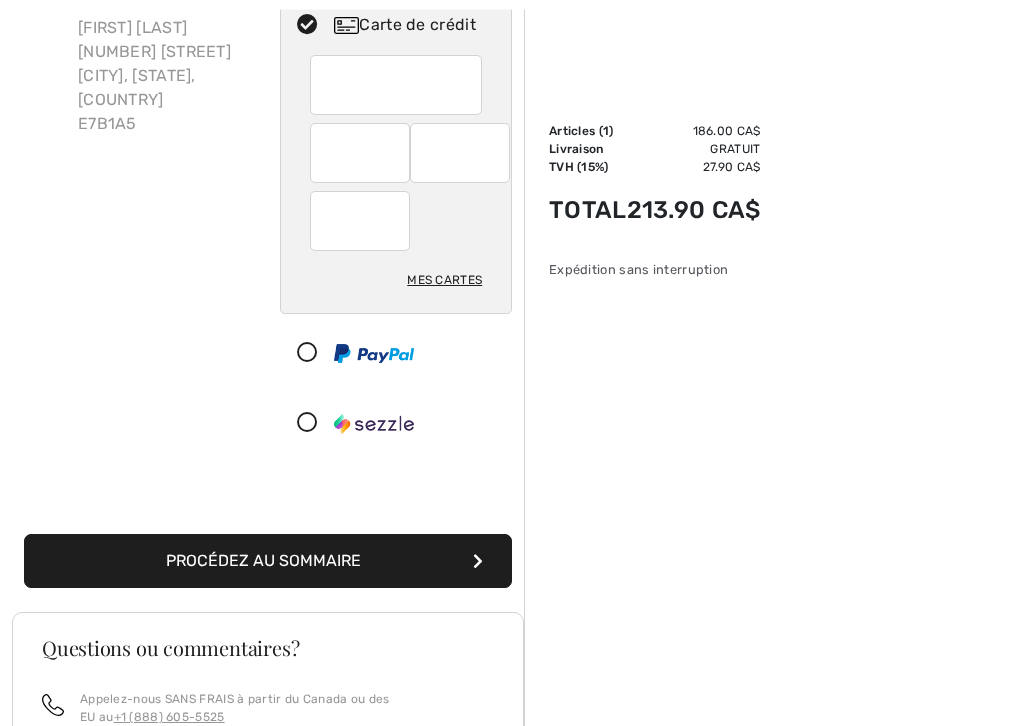 scroll, scrollTop: 243, scrollLeft: 0, axis: vertical 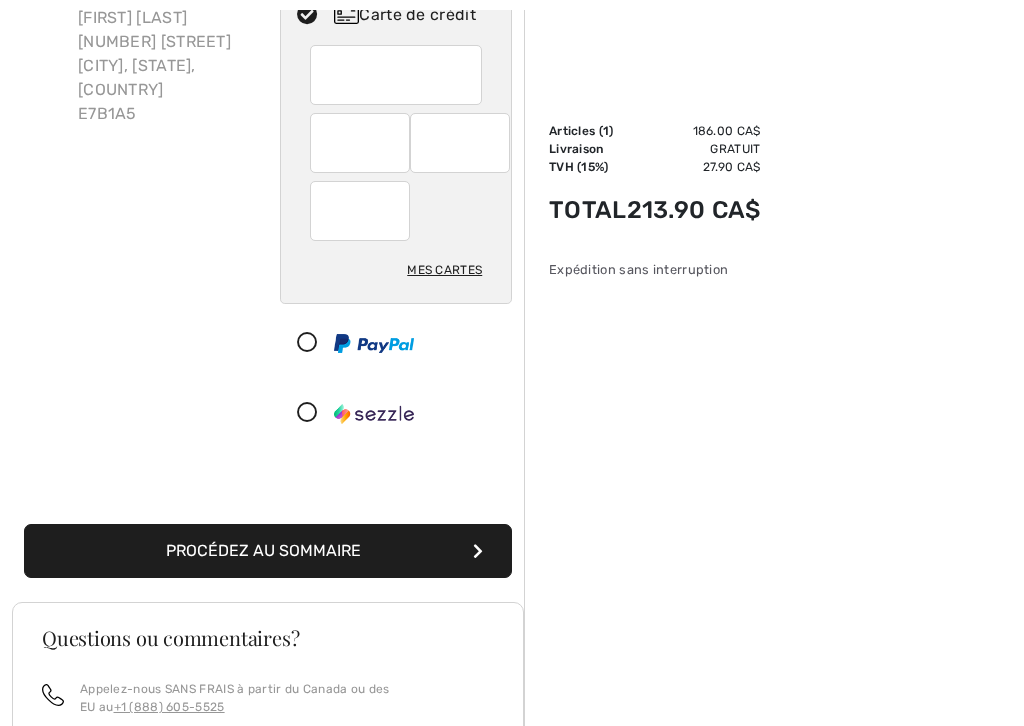 click on "Procédez au sommaire" at bounding box center [268, 551] 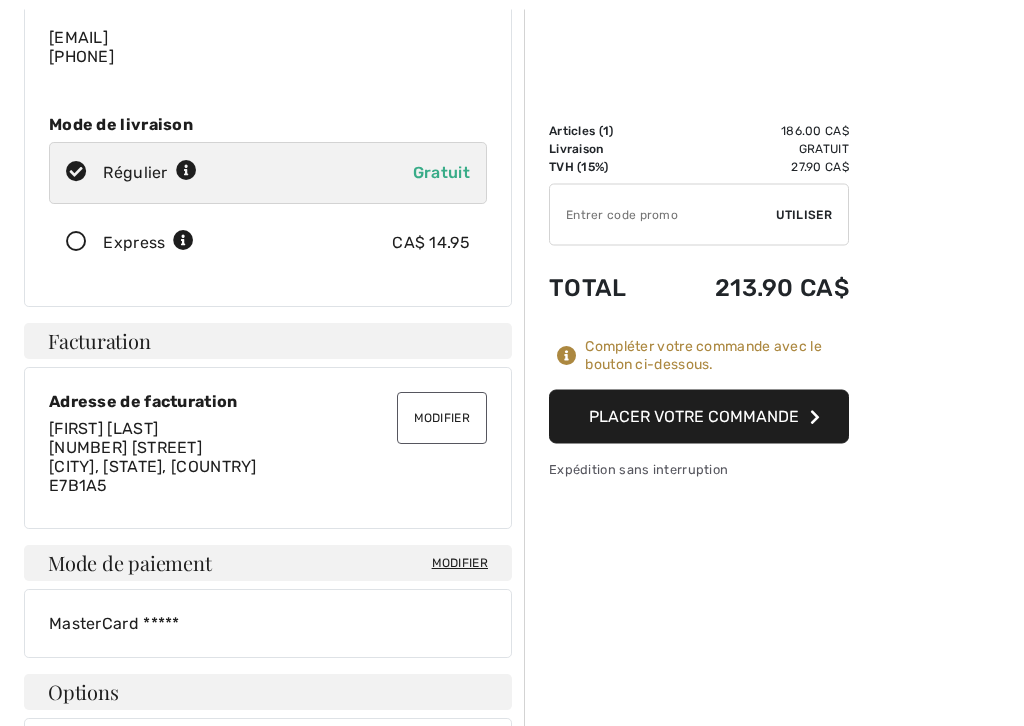 scroll, scrollTop: 279, scrollLeft: 0, axis: vertical 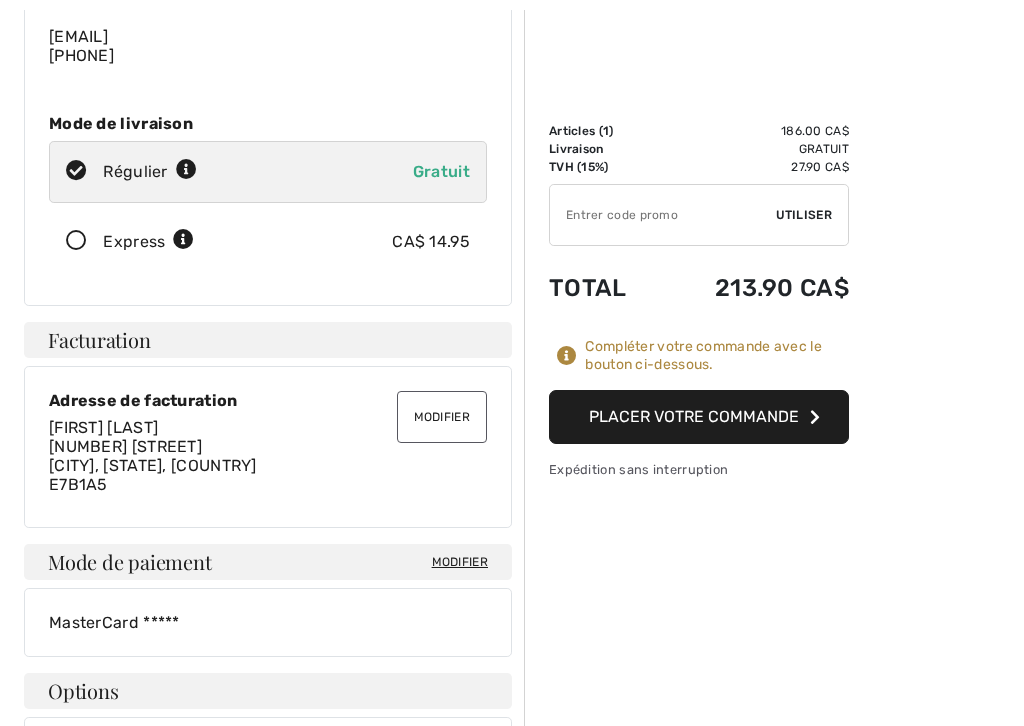 click on "Placer votre commande" at bounding box center (699, 417) 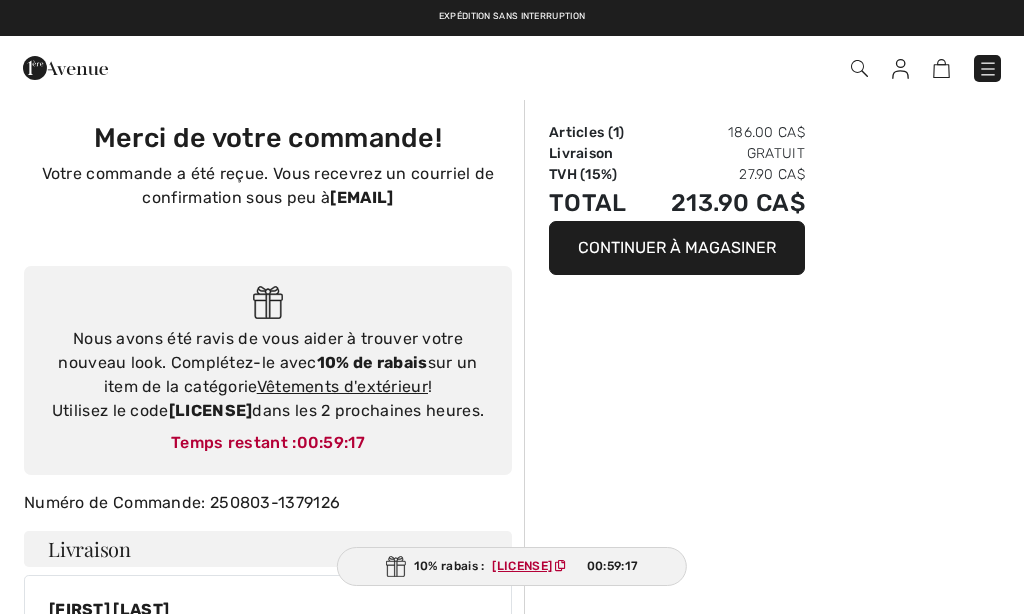 checkbox on "true" 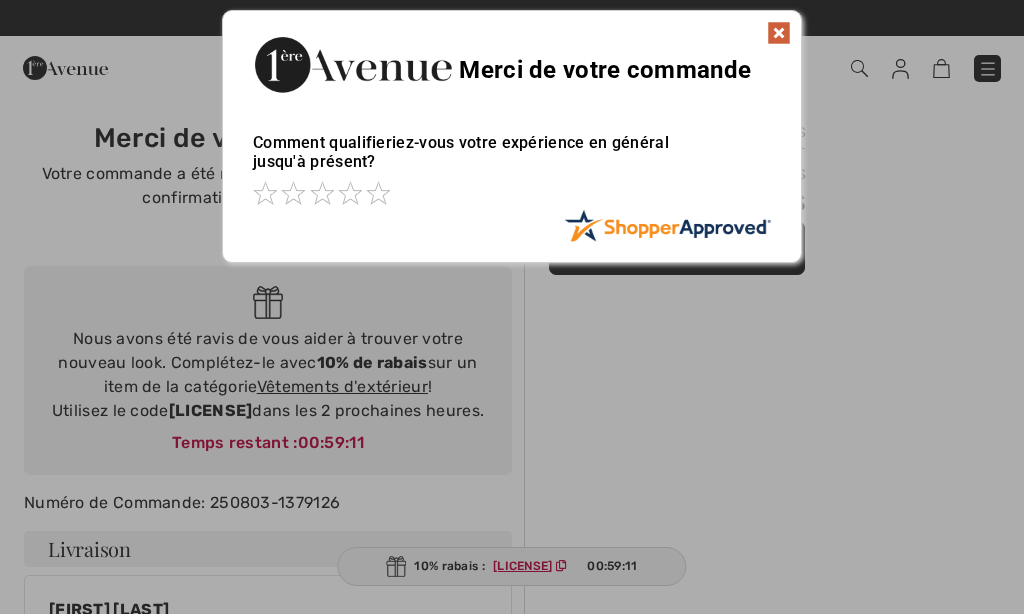 click at bounding box center [779, 33] 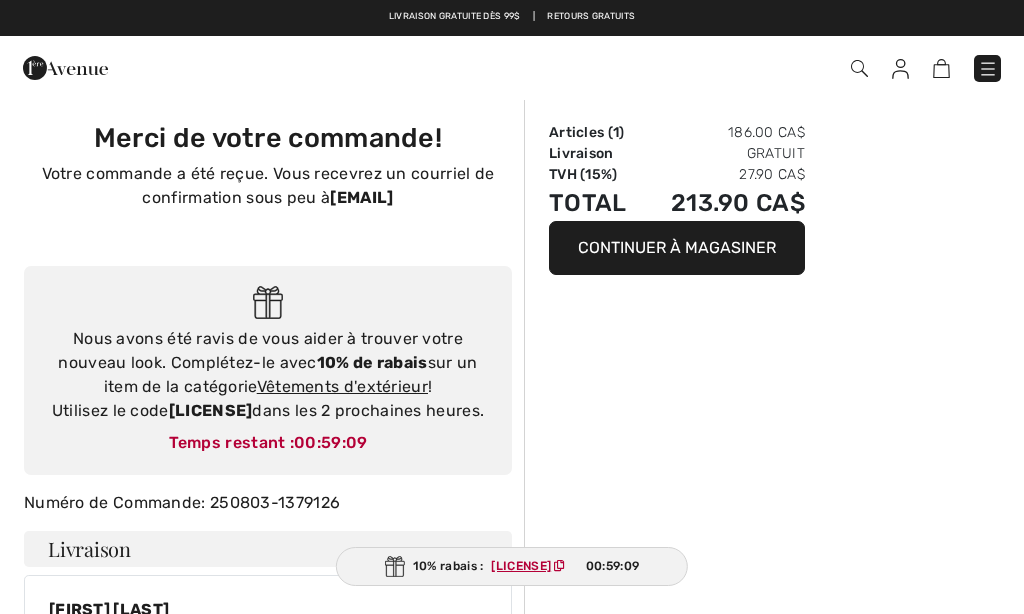 click on "[LICENSE]" at bounding box center (521, 566) 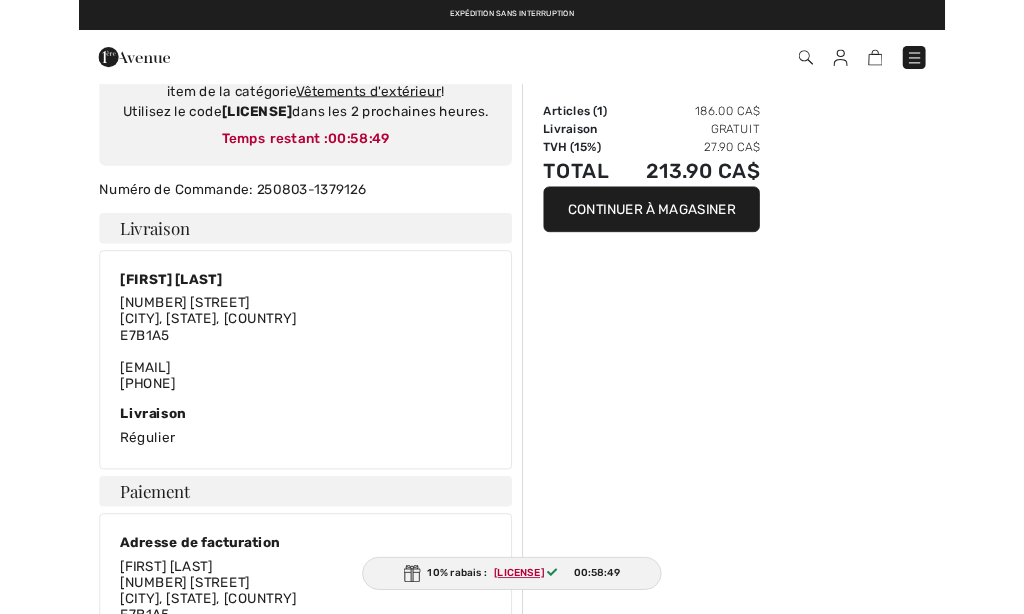 scroll, scrollTop: 0, scrollLeft: 0, axis: both 